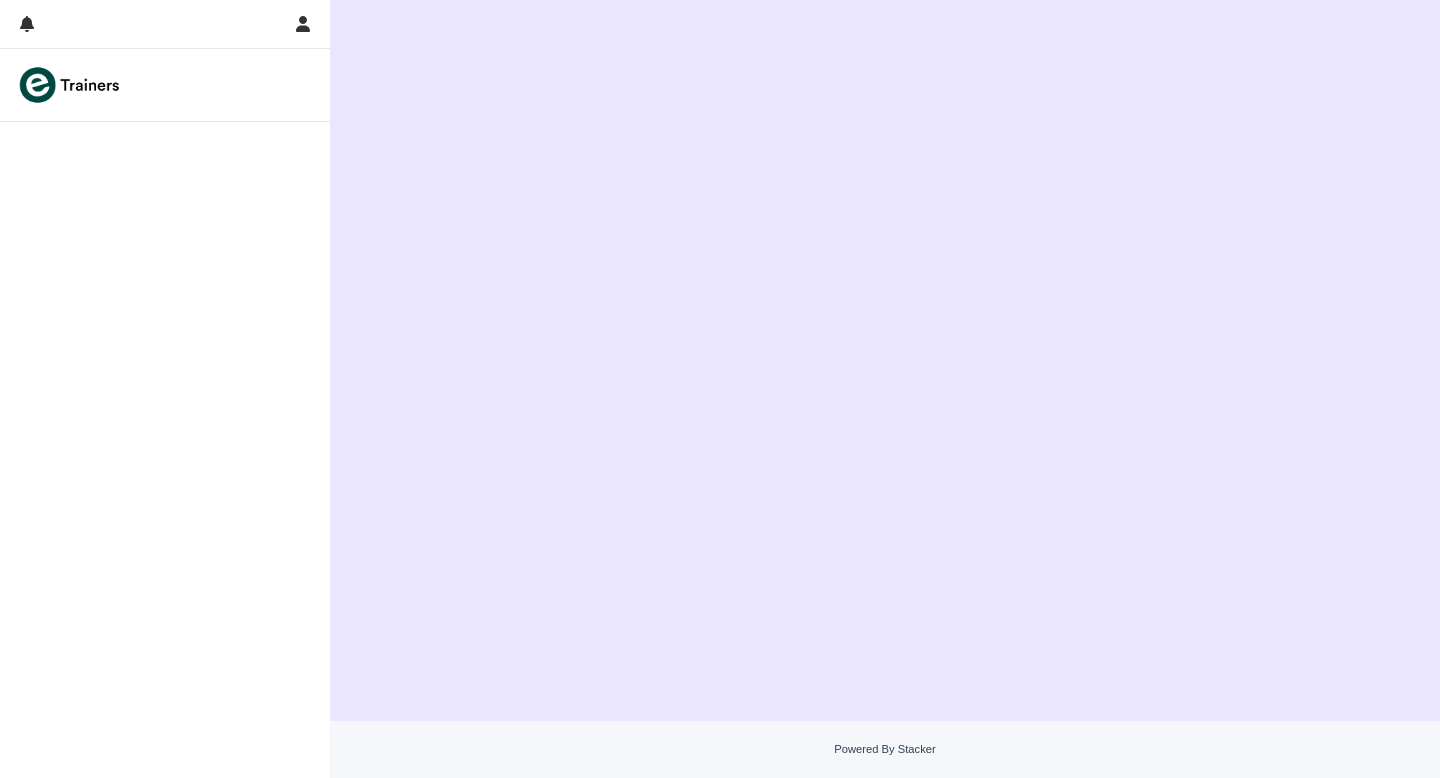 scroll, scrollTop: 0, scrollLeft: 0, axis: both 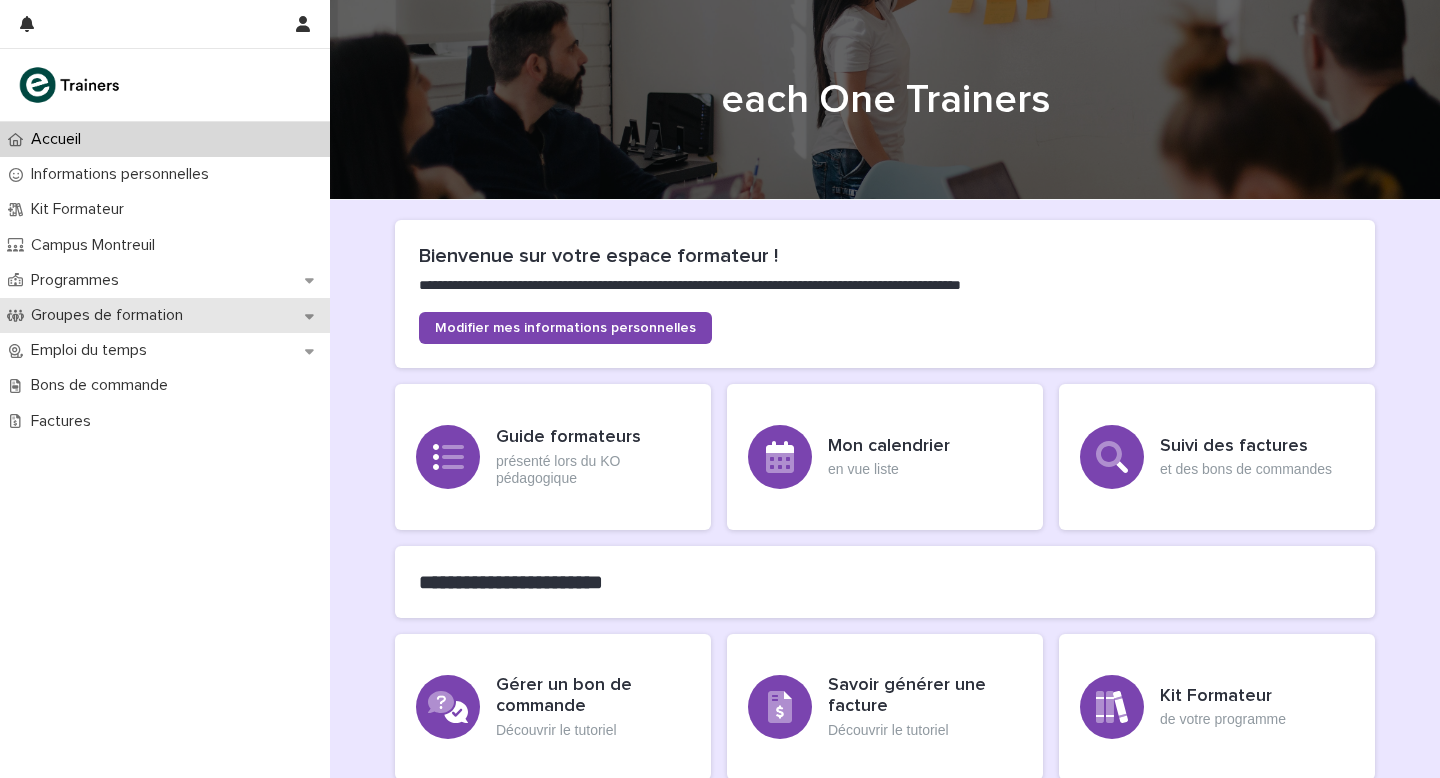 click on "Groupes de formation" at bounding box center (111, 315) 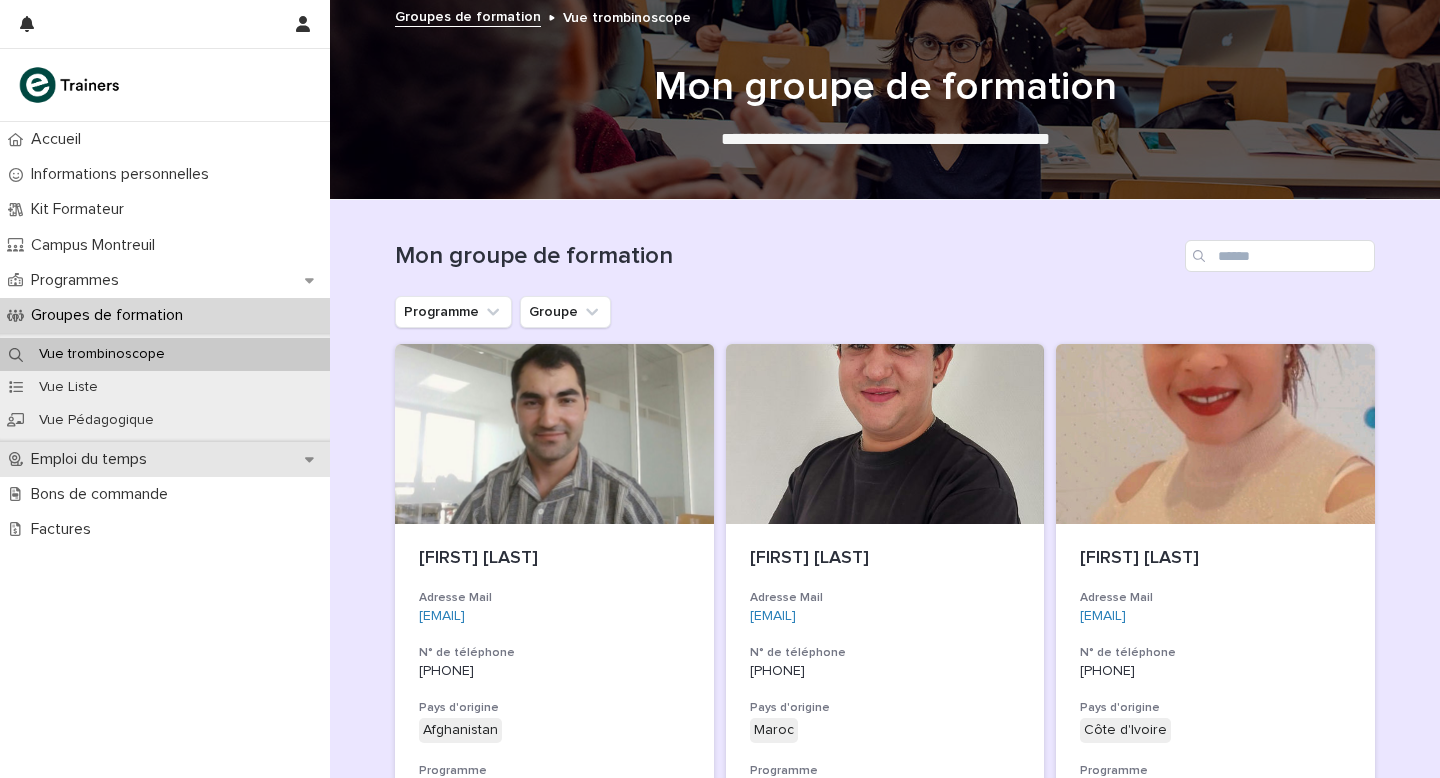 click on "Emploi du temps" at bounding box center (93, 459) 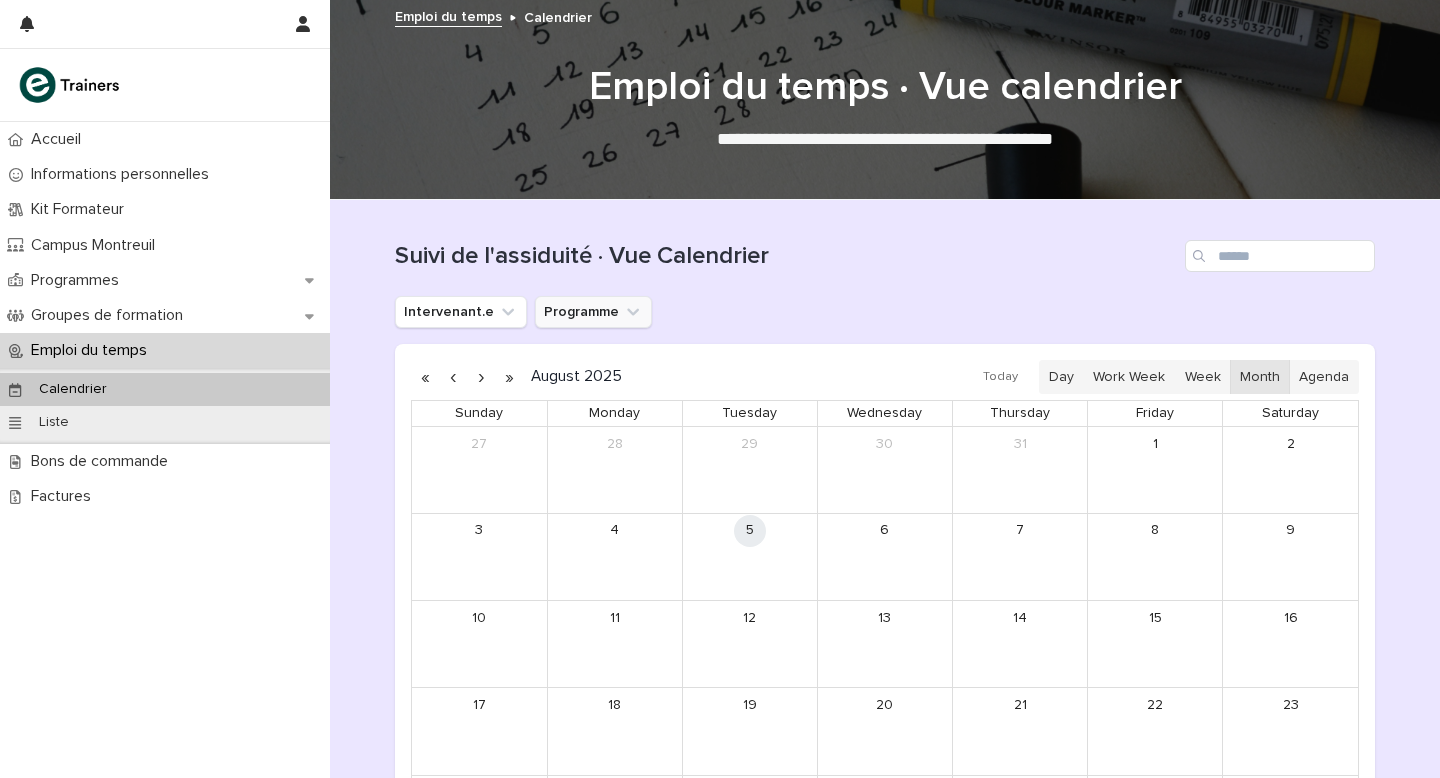 click on "Programme" at bounding box center [593, 312] 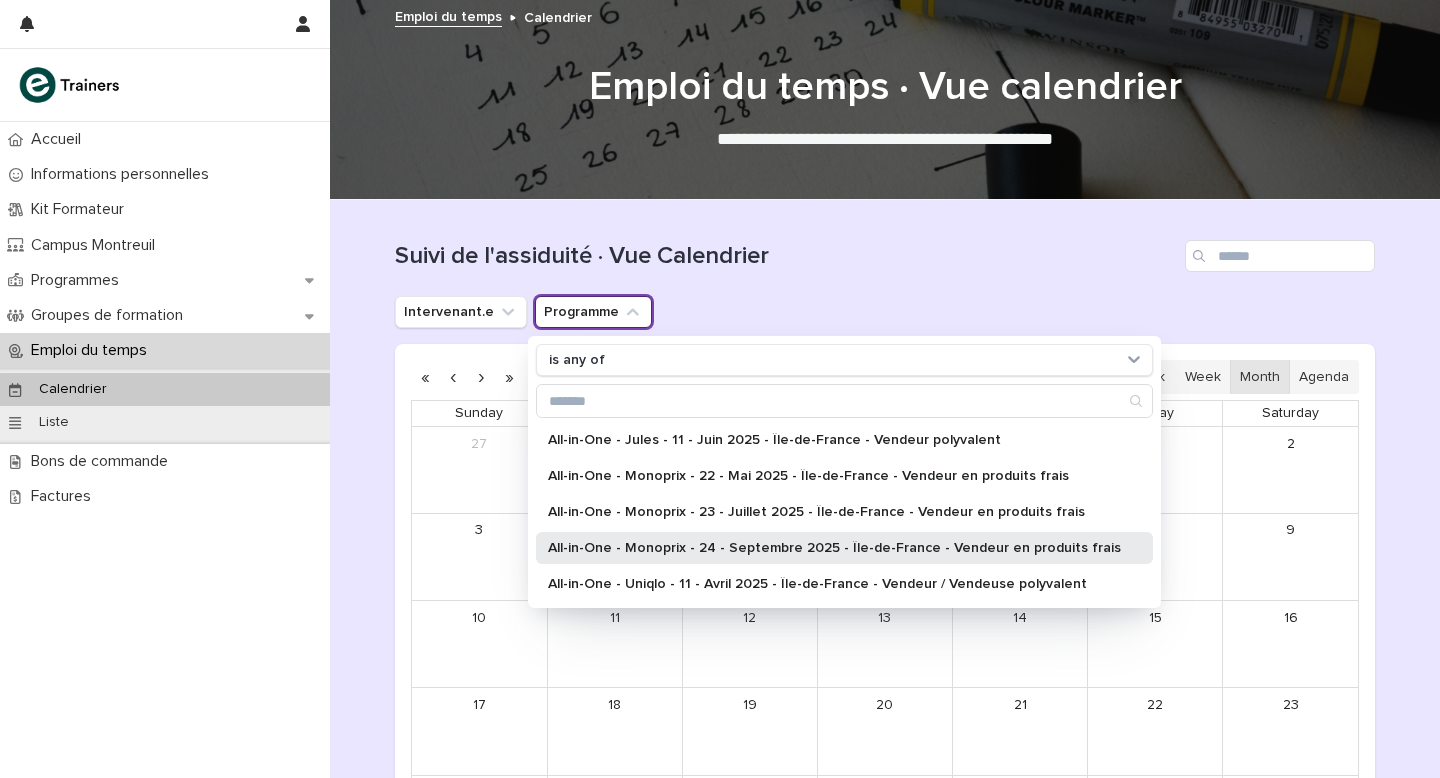 click on "All-in-One - Monoprix - 24 - Septembre 2025 - Île-de-France - Vendeur en produits frais" at bounding box center (834, 548) 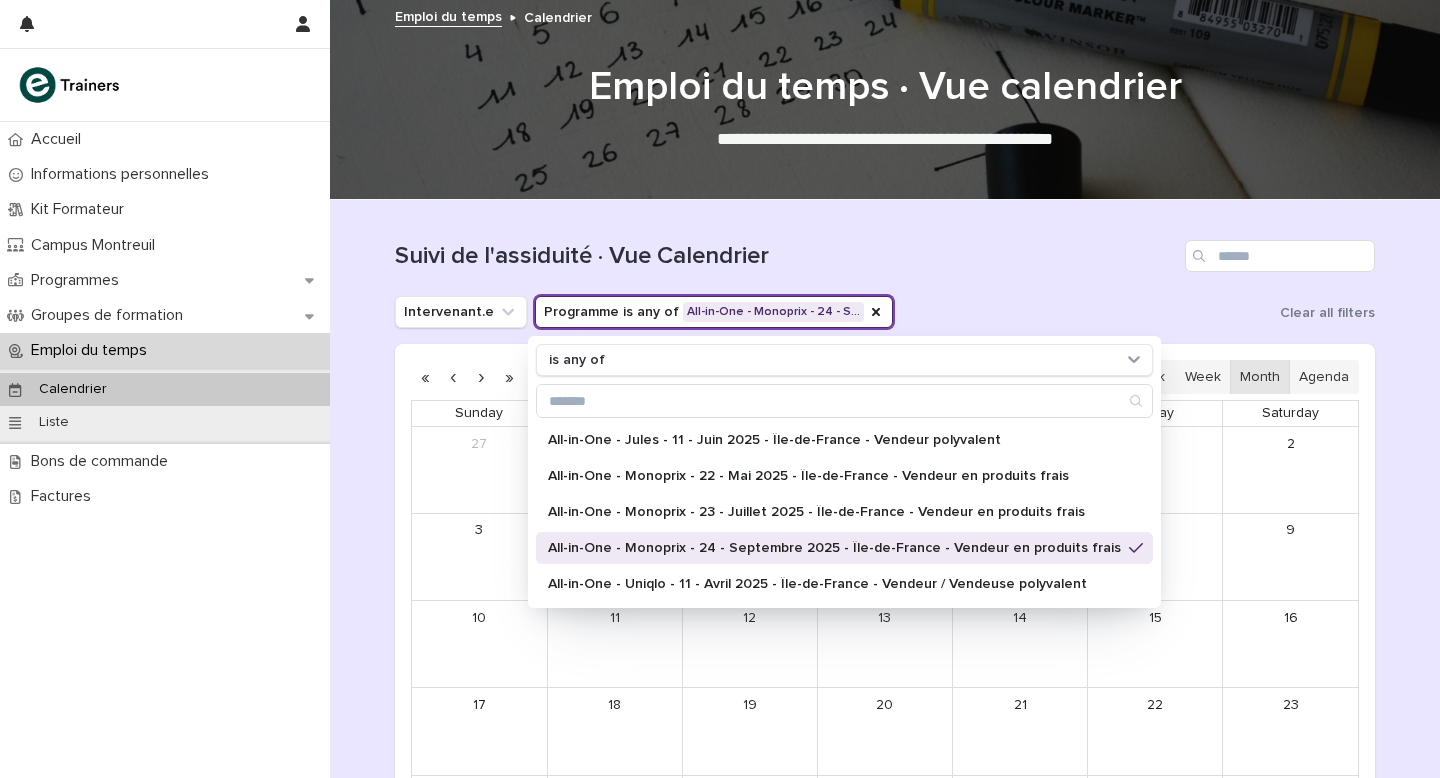click on "Suivi de l'assiduité · Vue Calendrier" at bounding box center (885, 248) 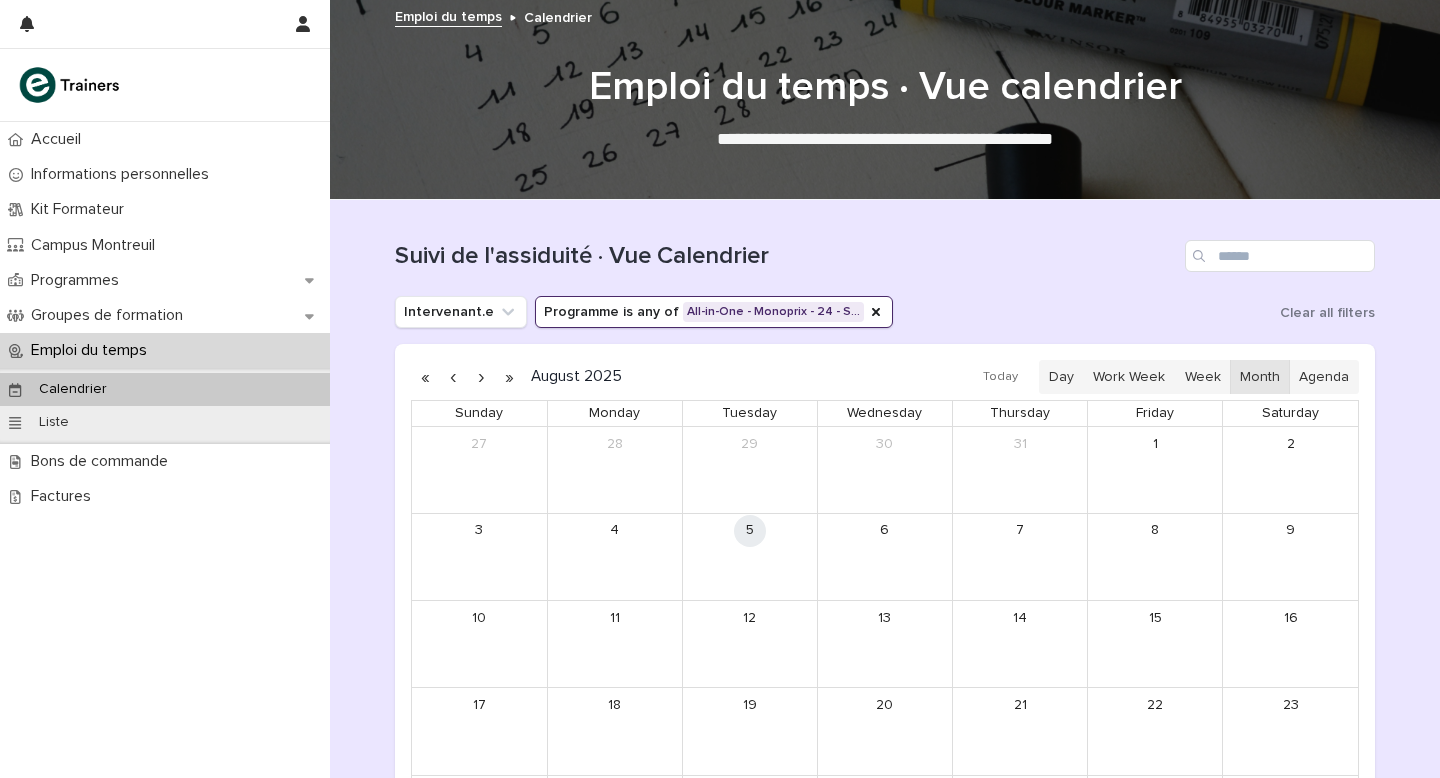 click at bounding box center (481, 377) 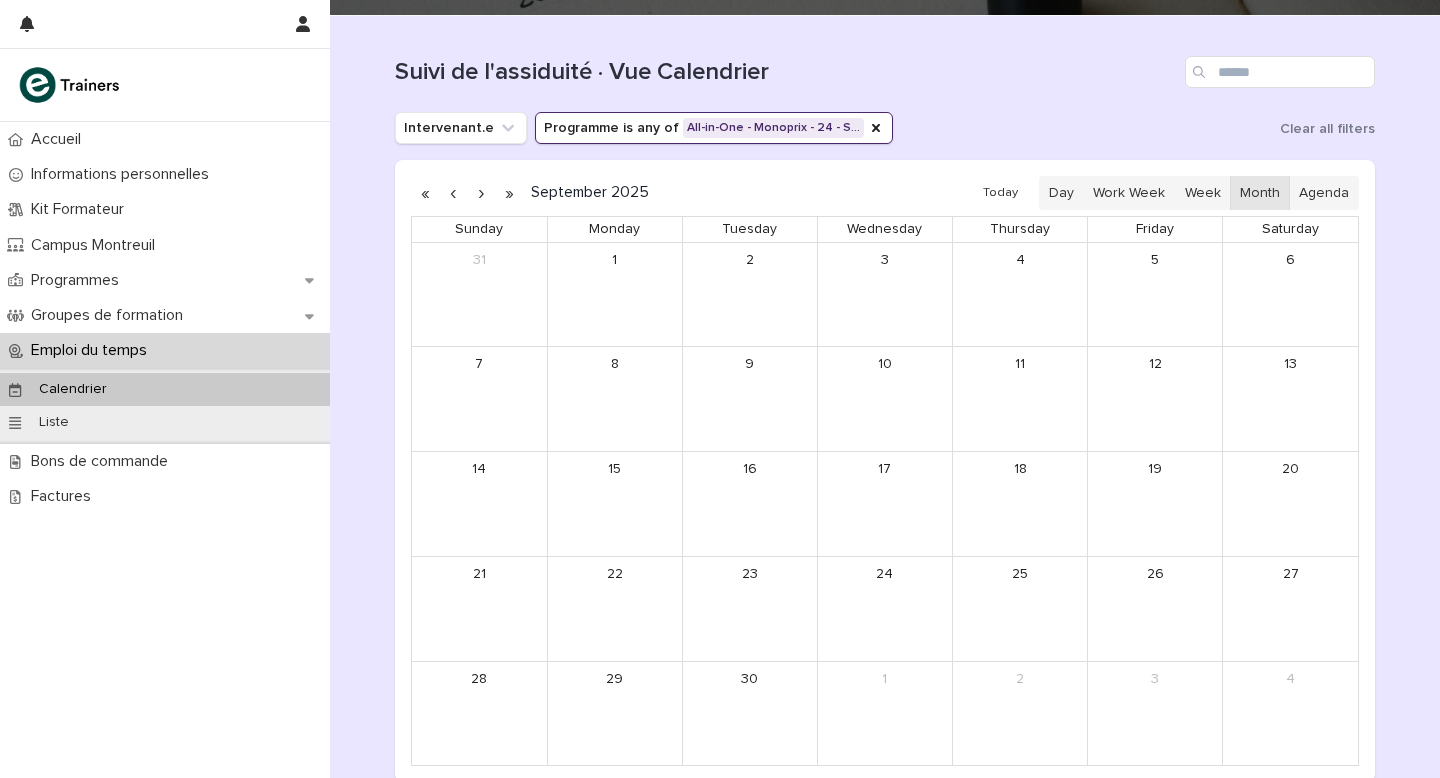 scroll, scrollTop: 233, scrollLeft: 0, axis: vertical 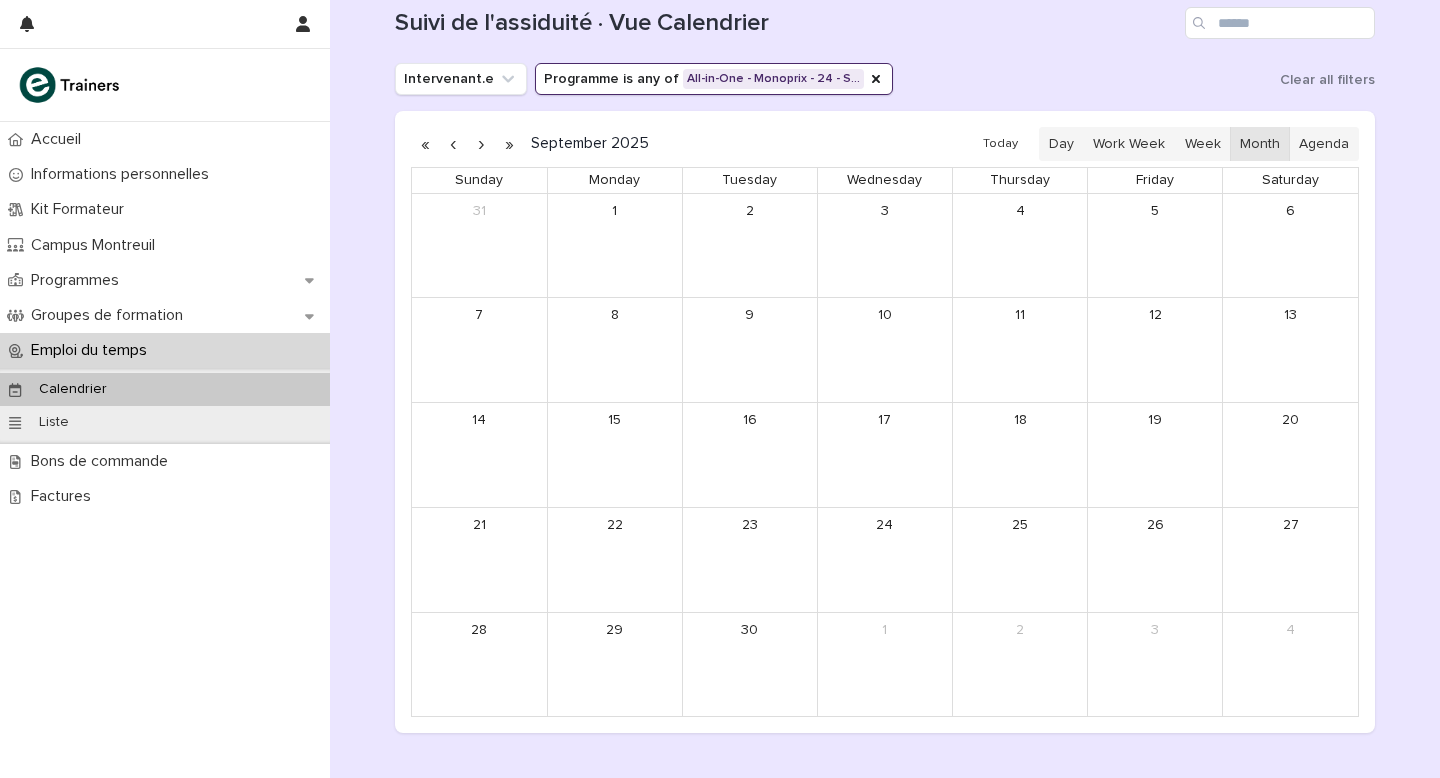 click at bounding box center (481, 144) 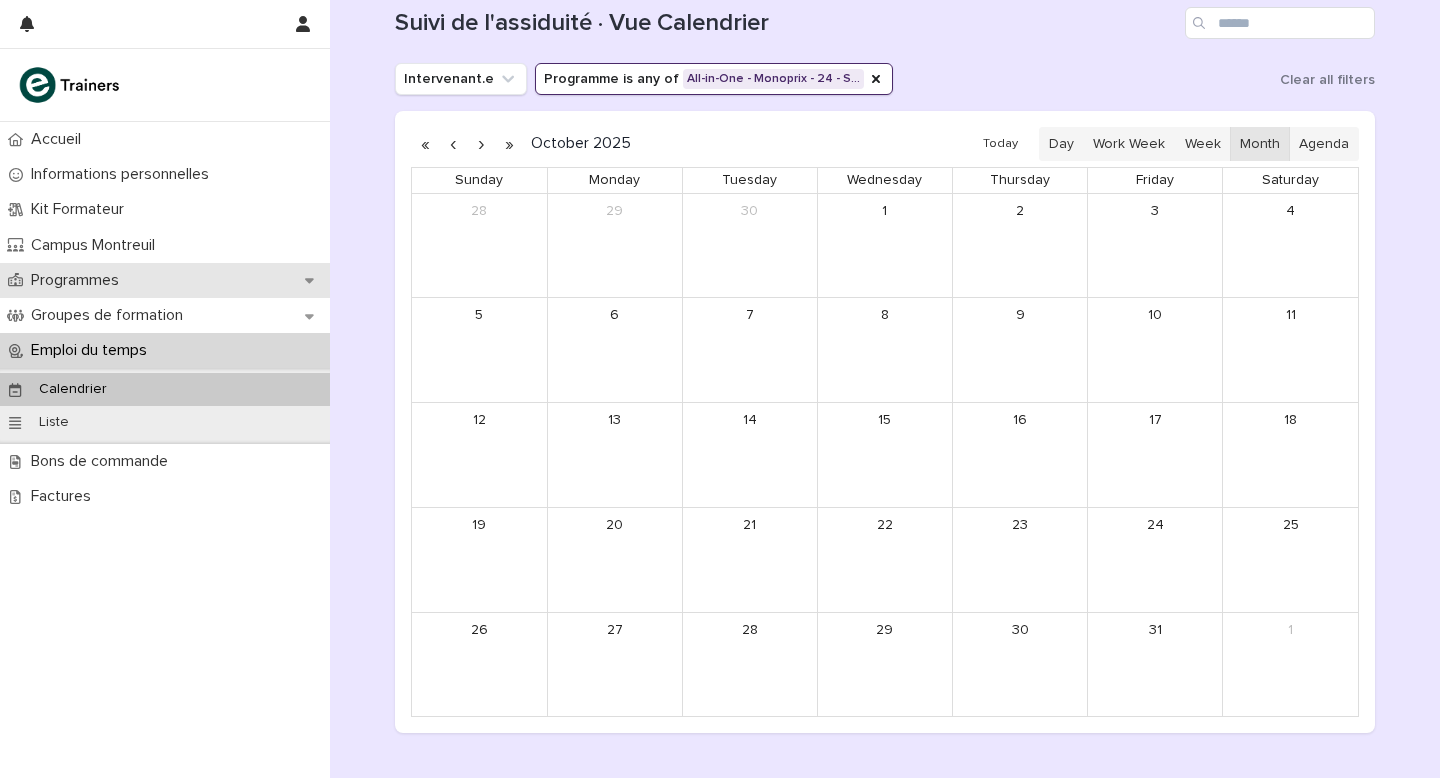 click on "Programmes" at bounding box center (79, 280) 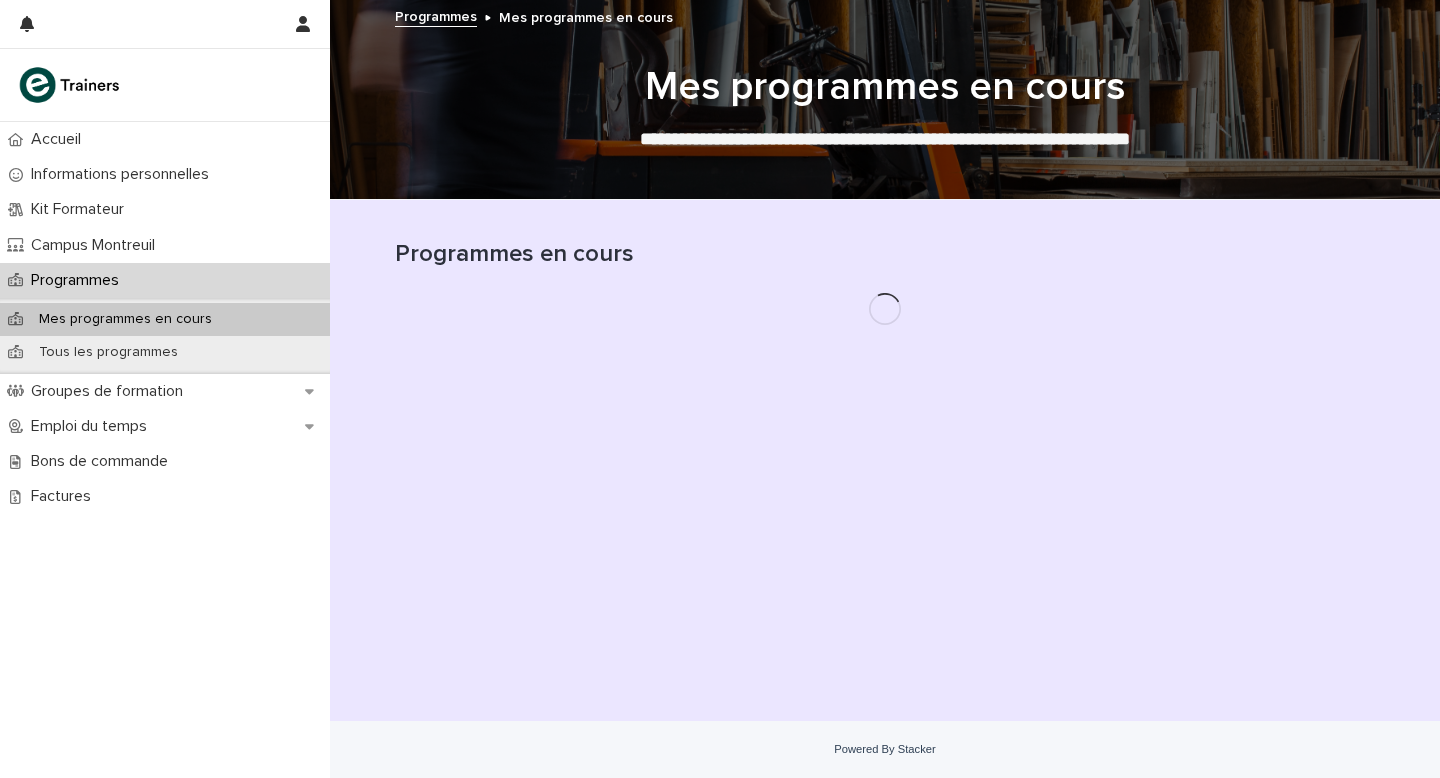 scroll, scrollTop: 0, scrollLeft: 0, axis: both 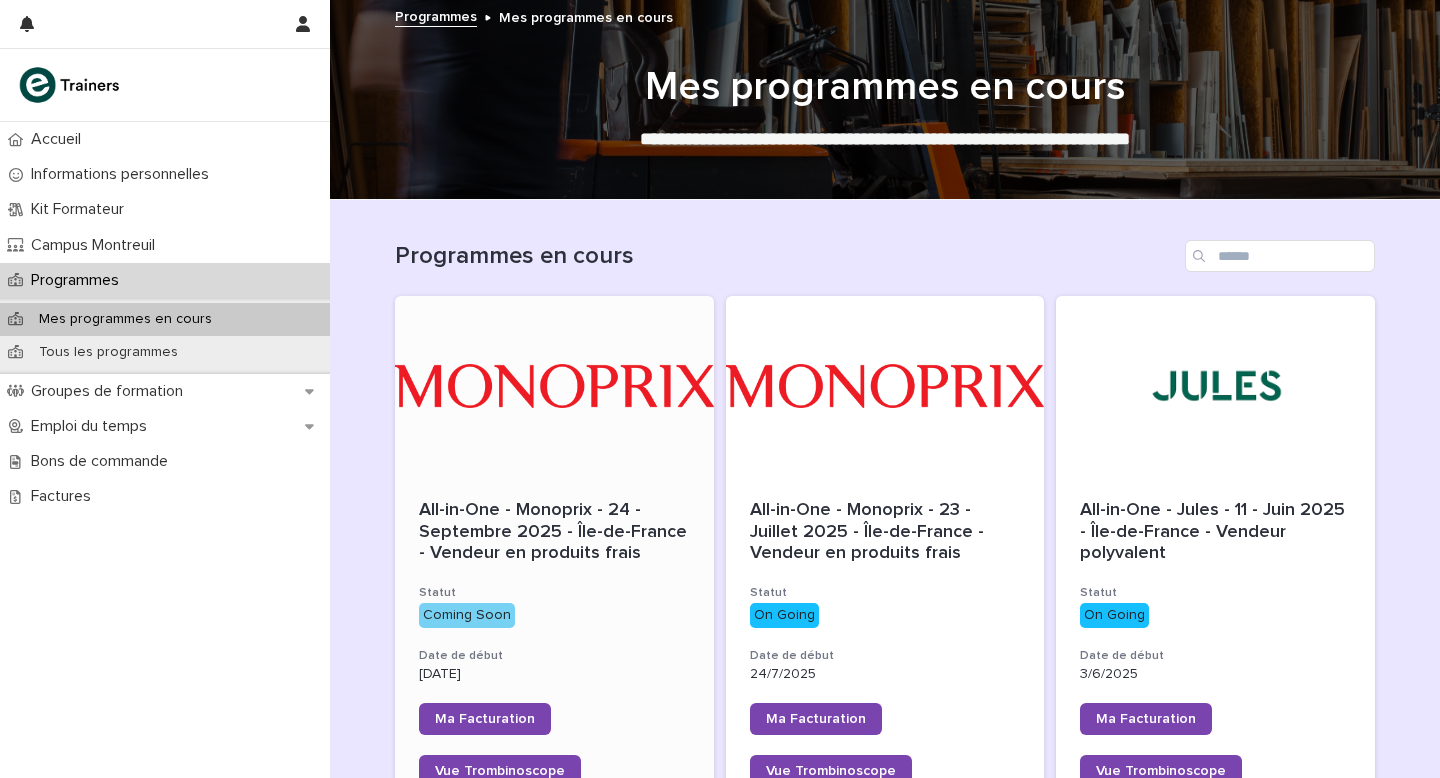click on "Coming Soon" at bounding box center [554, 615] 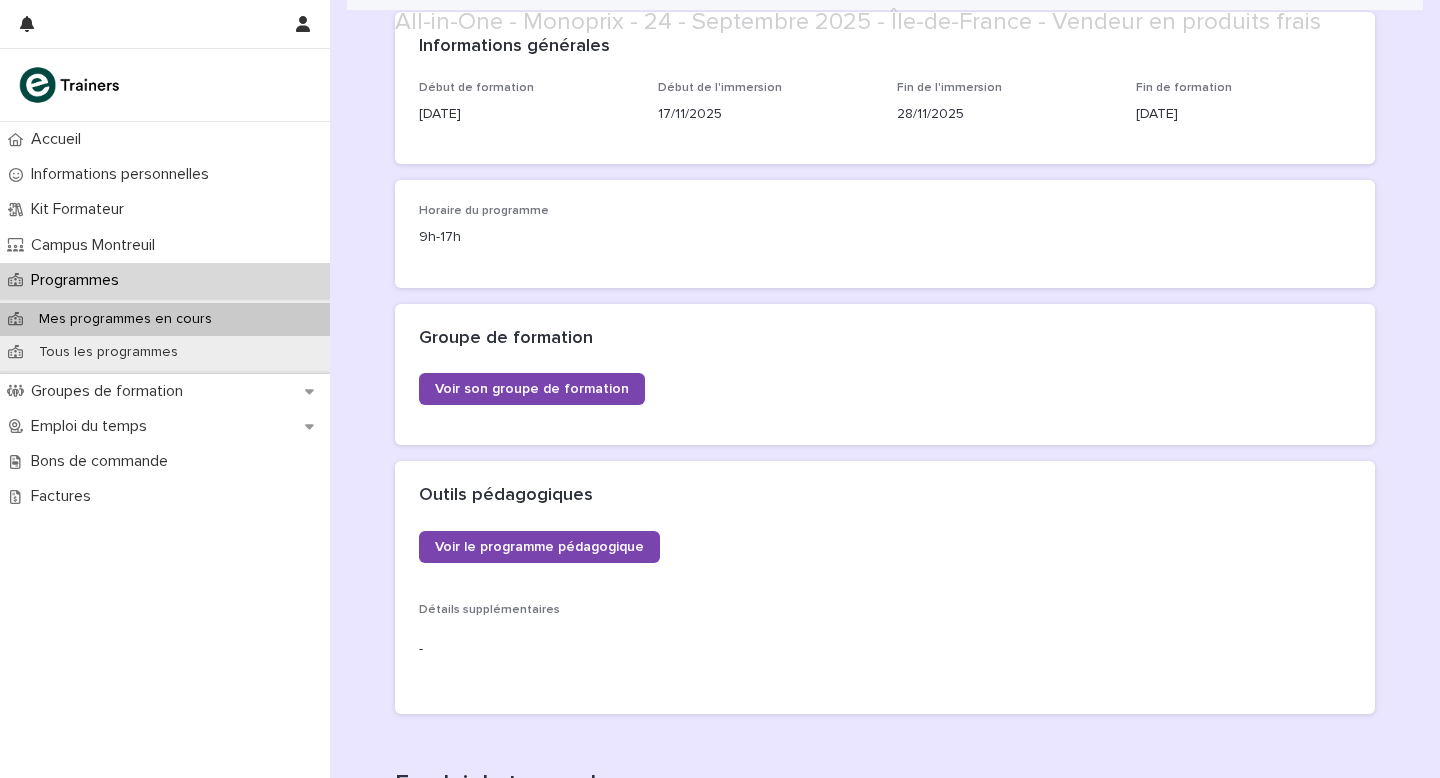 scroll, scrollTop: 545, scrollLeft: 0, axis: vertical 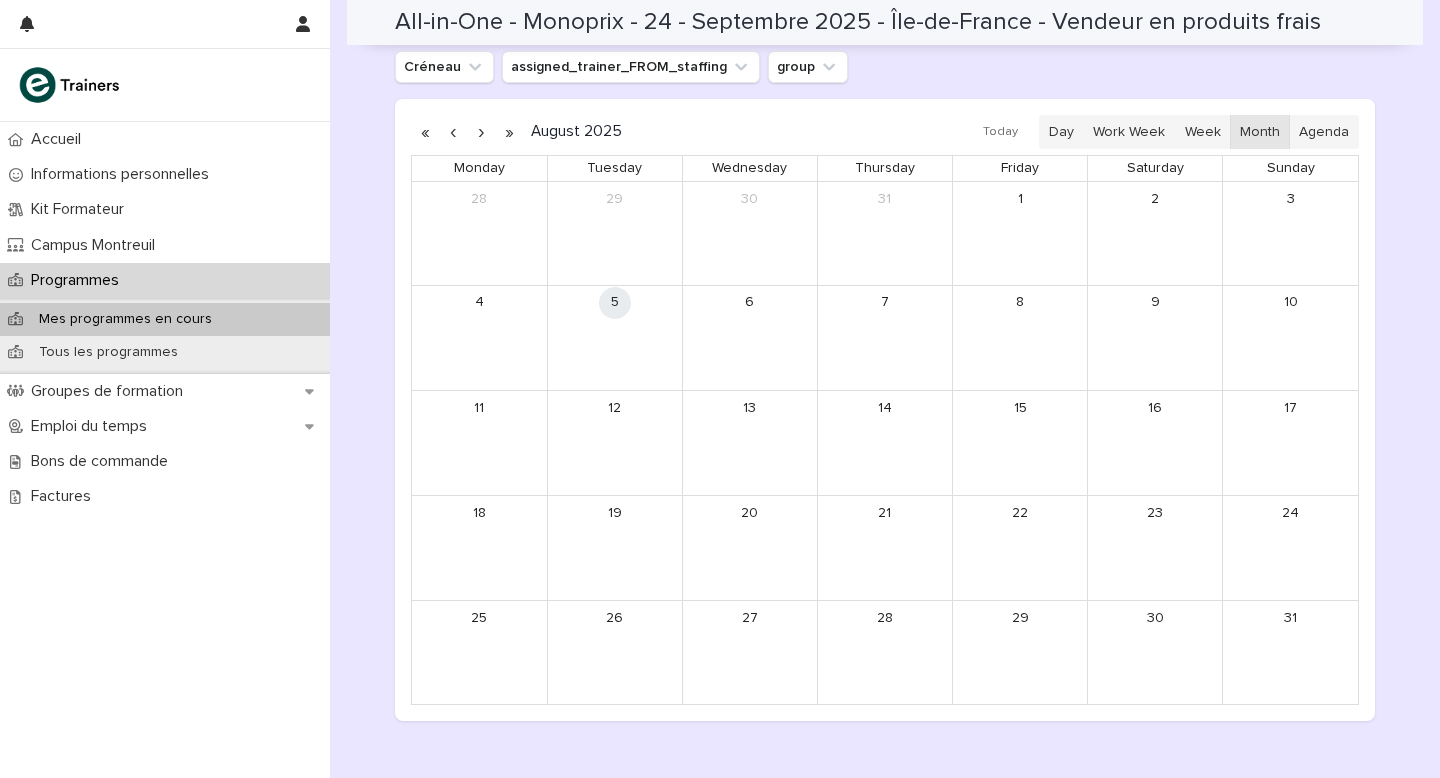click at bounding box center (481, 132) 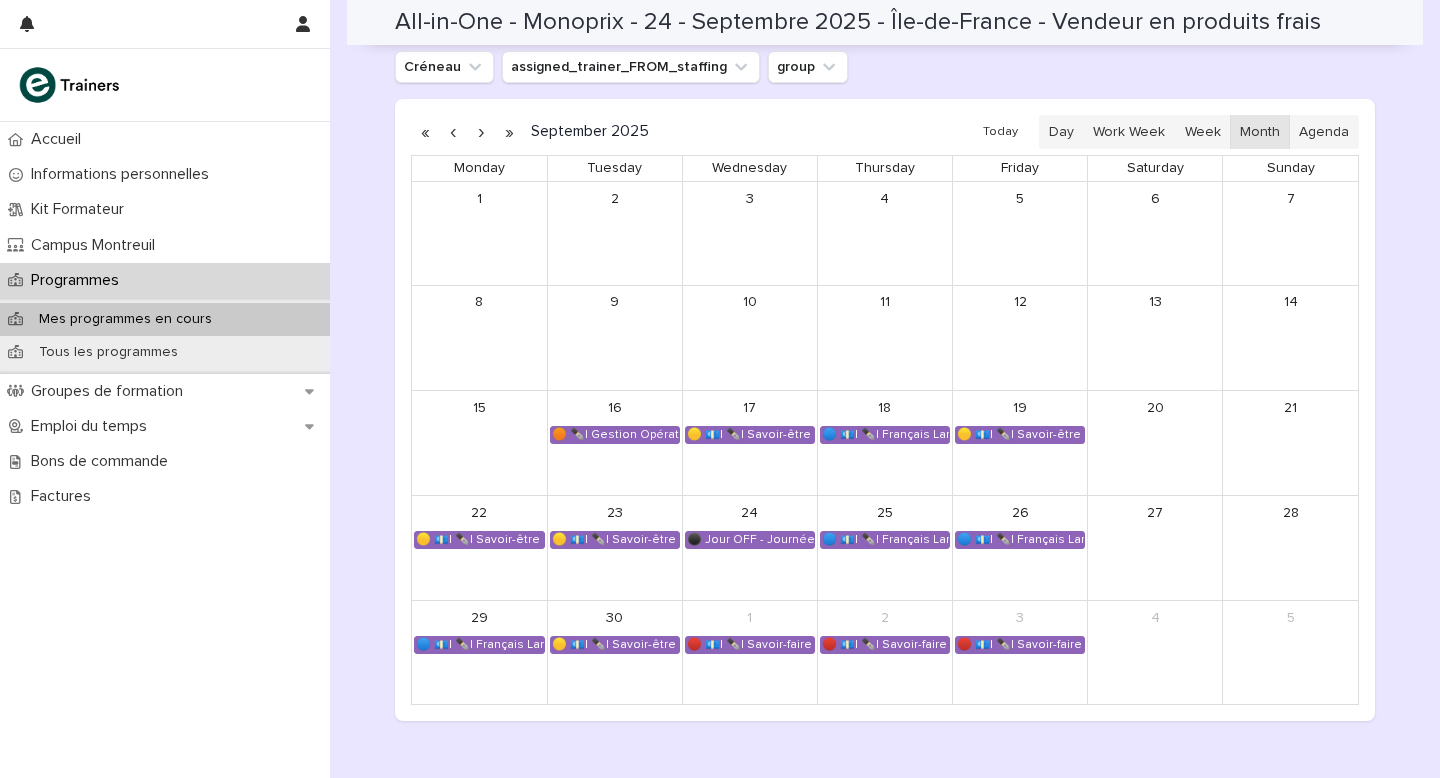 click at bounding box center (481, 132) 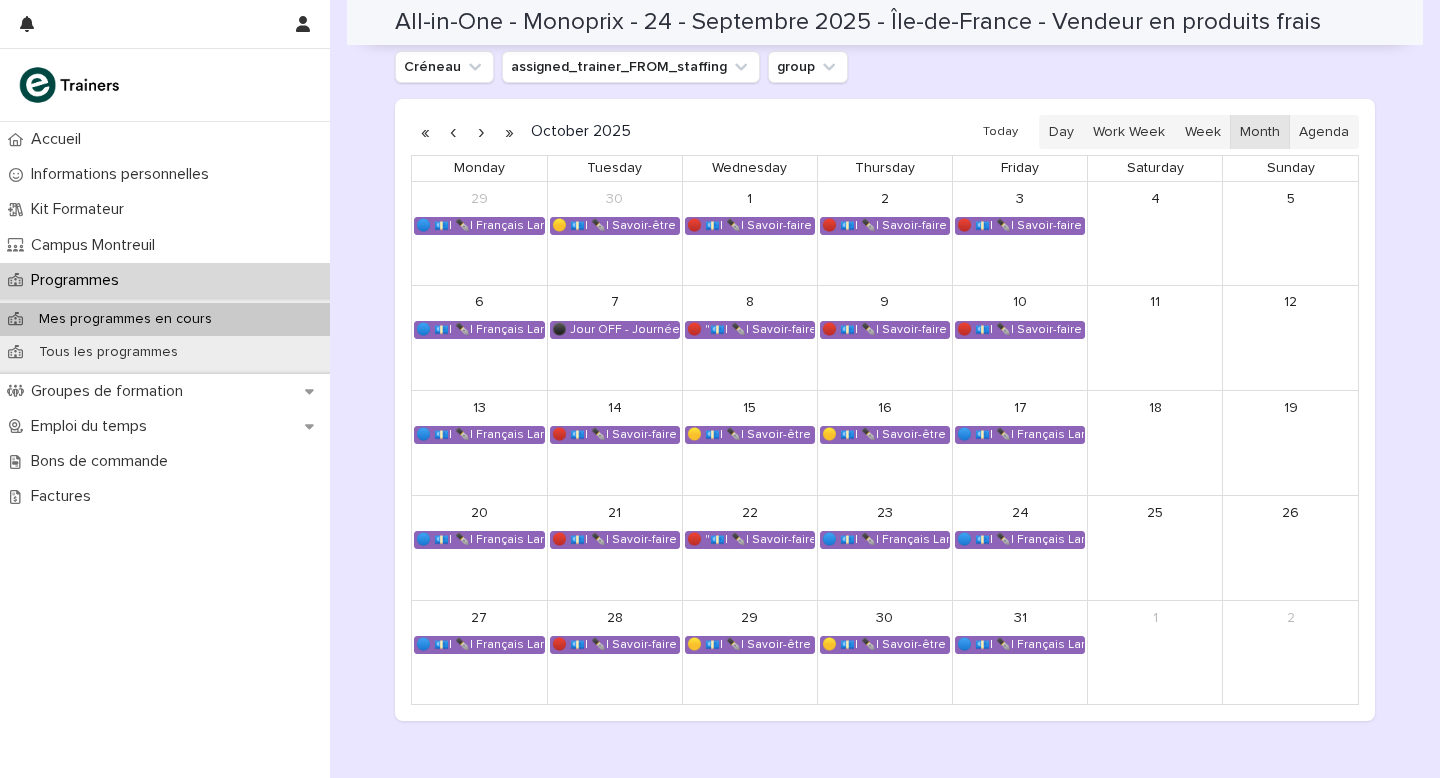 click at bounding box center (481, 132) 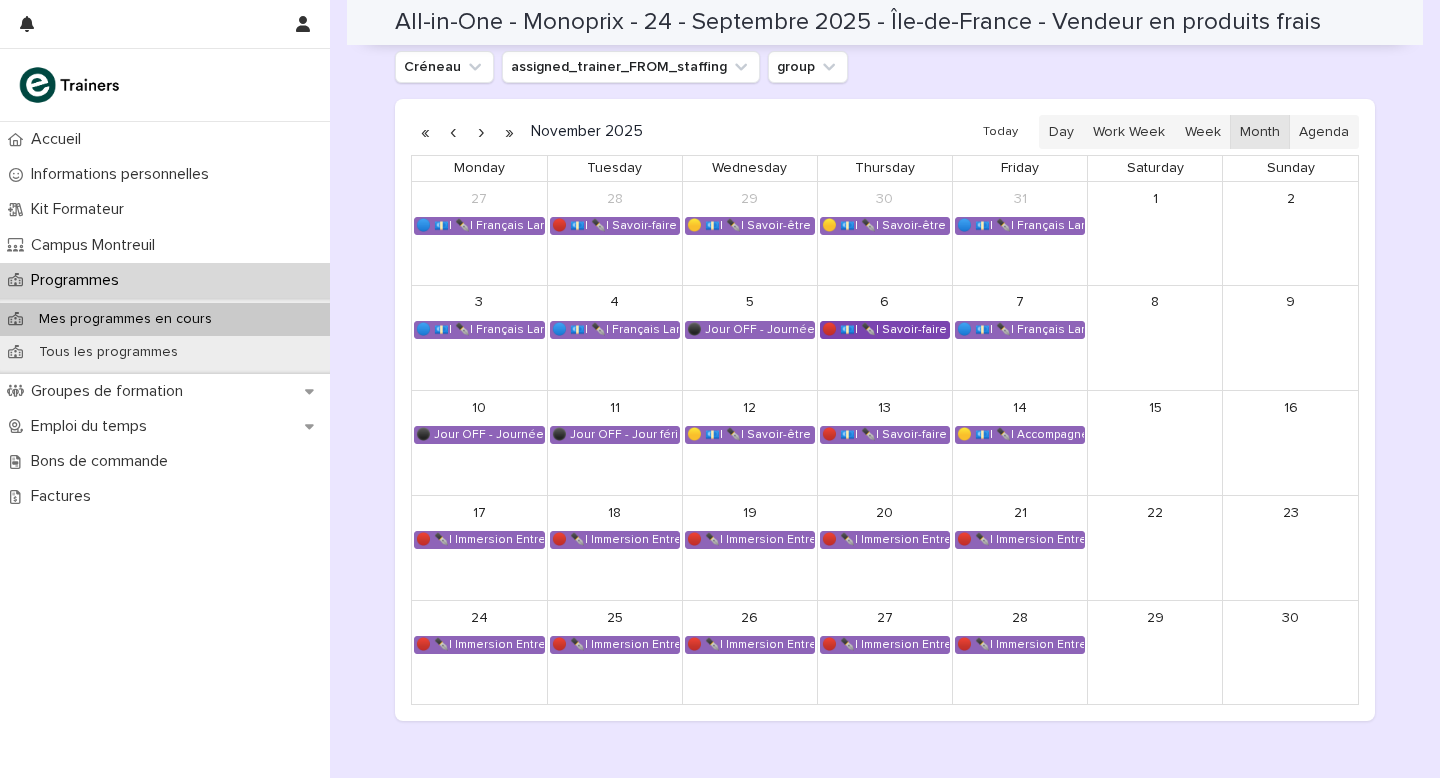 click on "🔴 💶| ✒️| Savoir-faire métier - Gestion et optimisation des stocks" at bounding box center [885, 330] 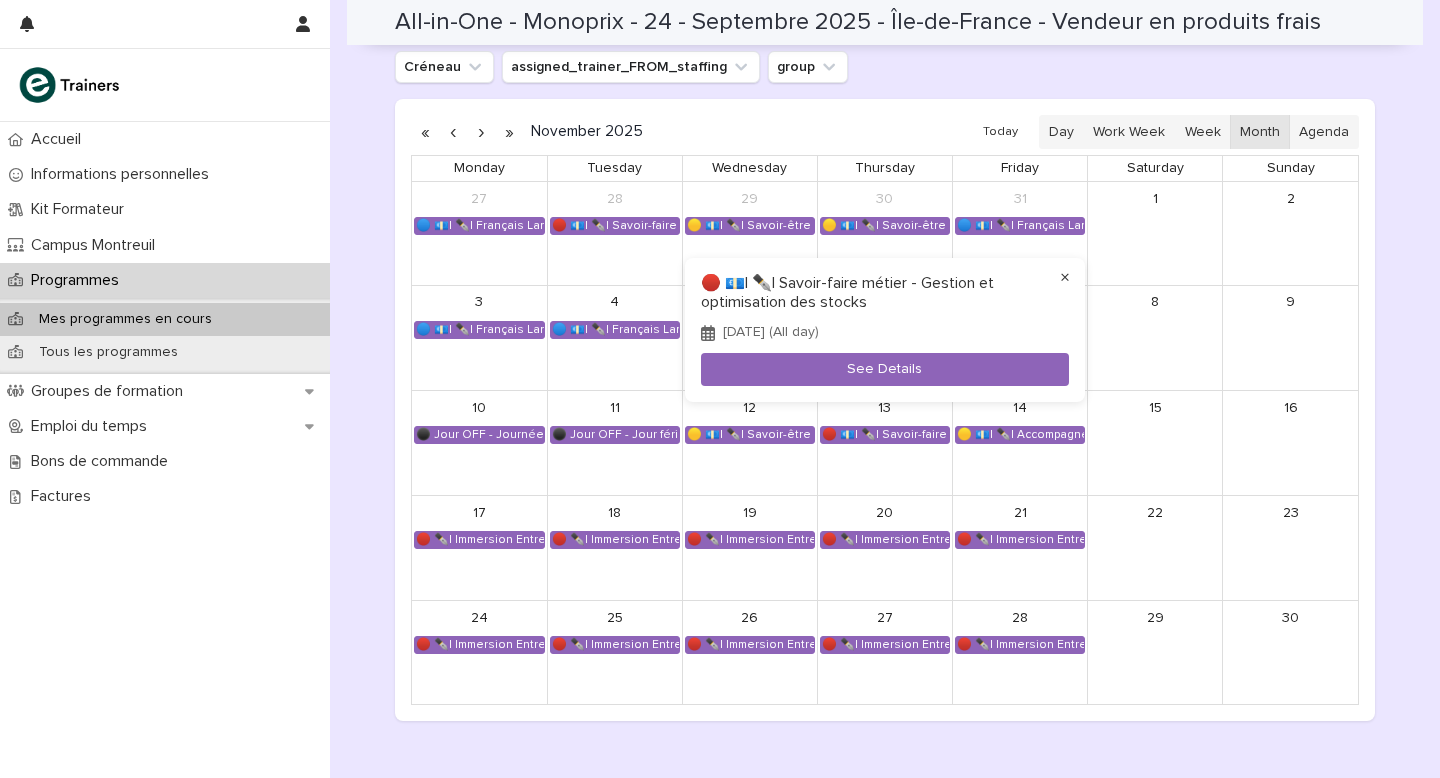 click on "×" at bounding box center [1065, 278] 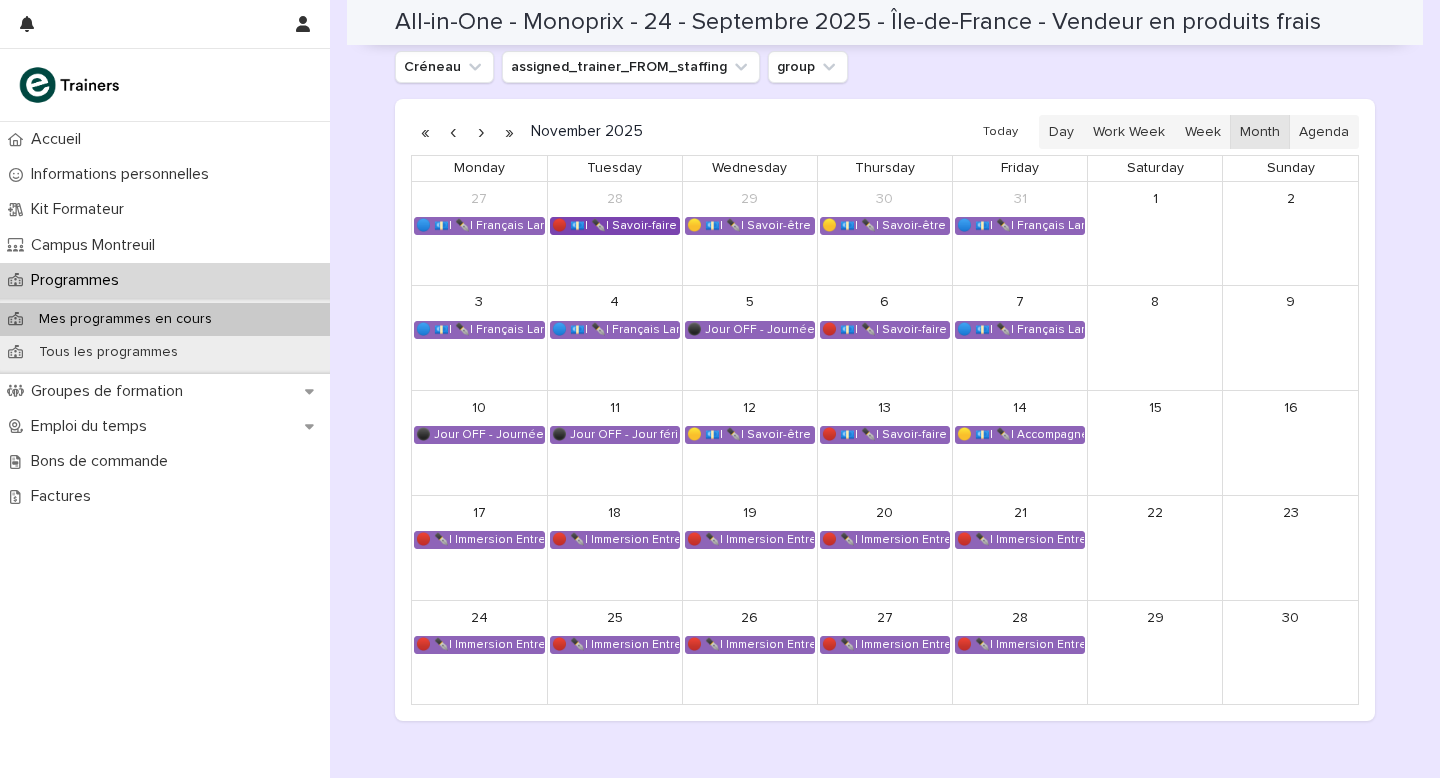 click on "🔴 💶| ✒️| Savoir-faire métier - Tenue d’un poste de caisse" at bounding box center [615, 226] 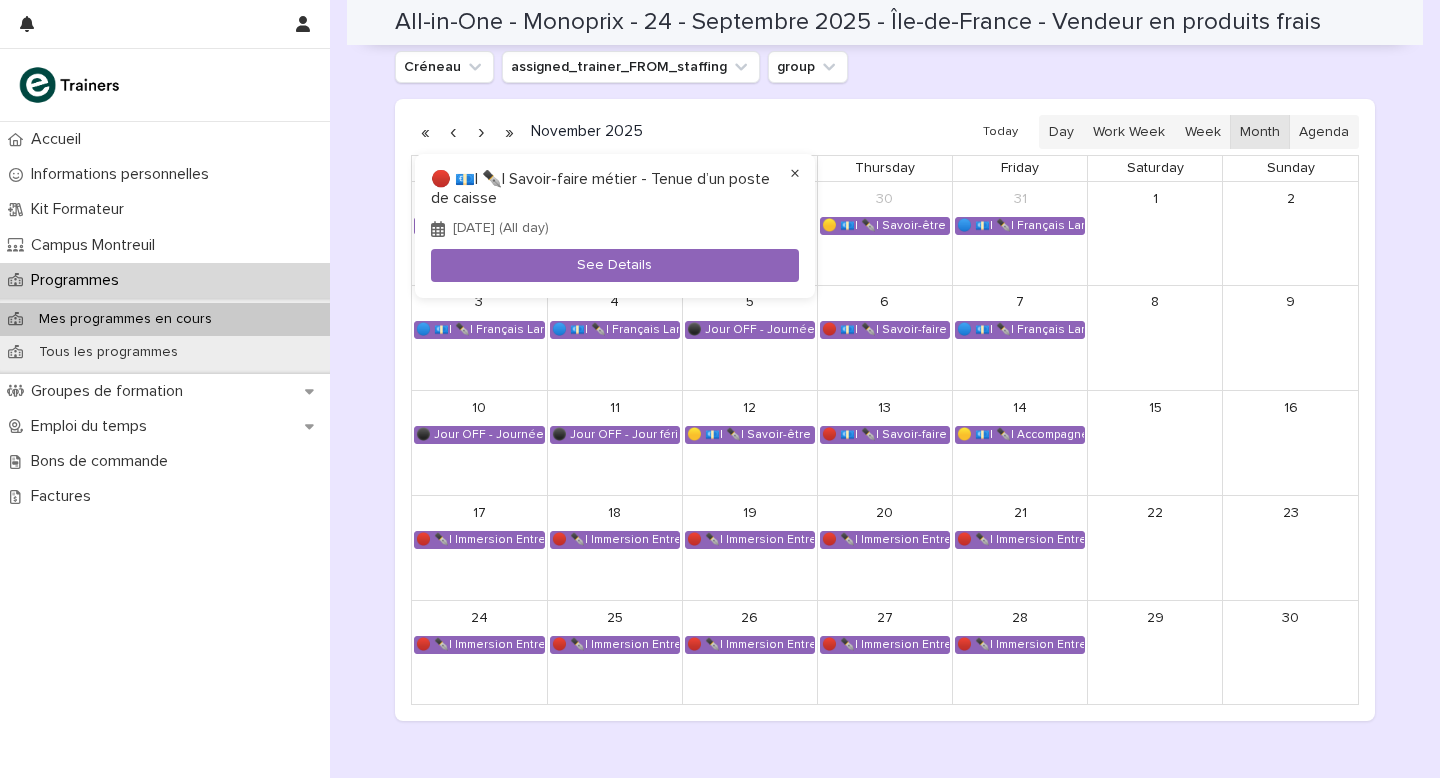 click on "×" at bounding box center [795, 174] 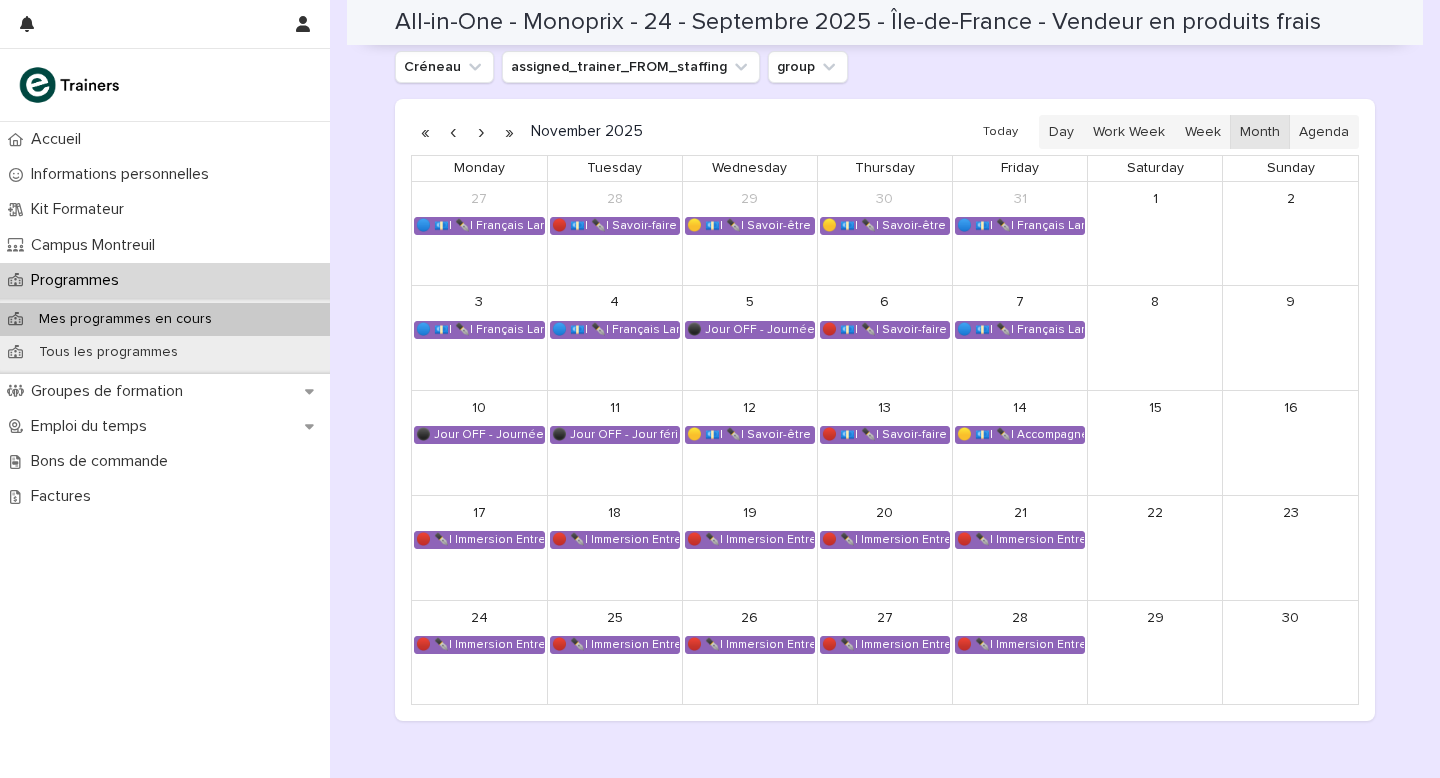 click at bounding box center [453, 132] 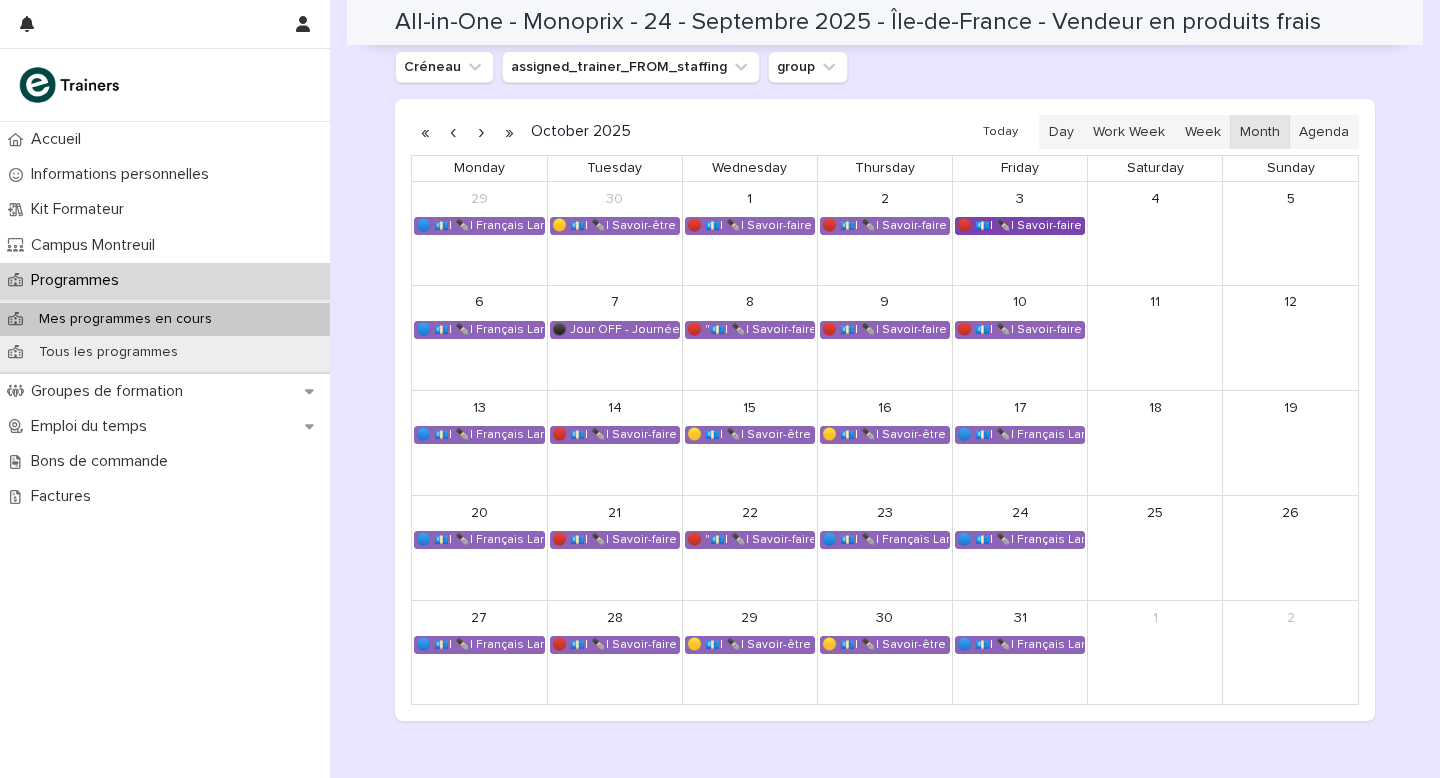 click on "🔴 💶| ✒️| Savoir-faire métier - Règles d’hygiène et conservation des produits alimentaire" at bounding box center (1020, 226) 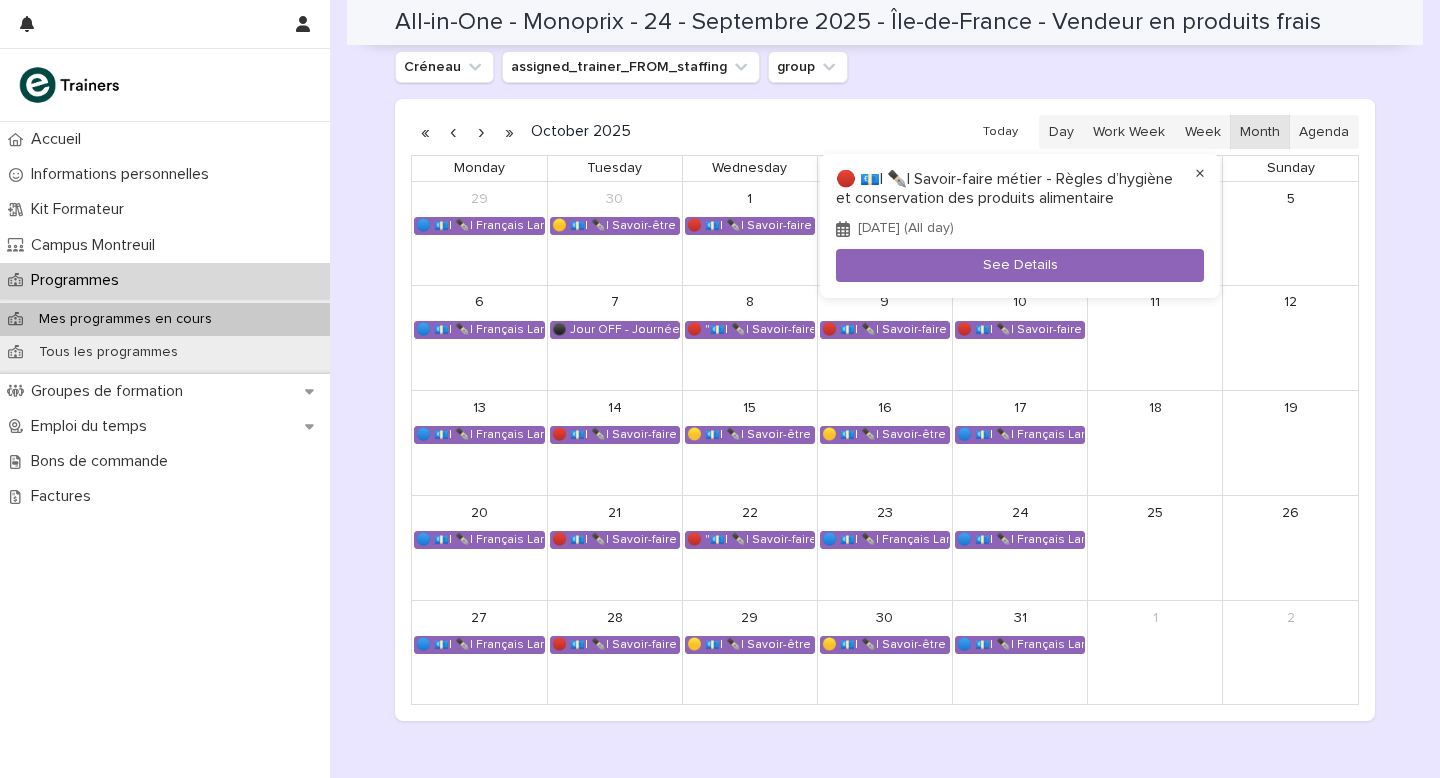 click on "×" at bounding box center [1200, 174] 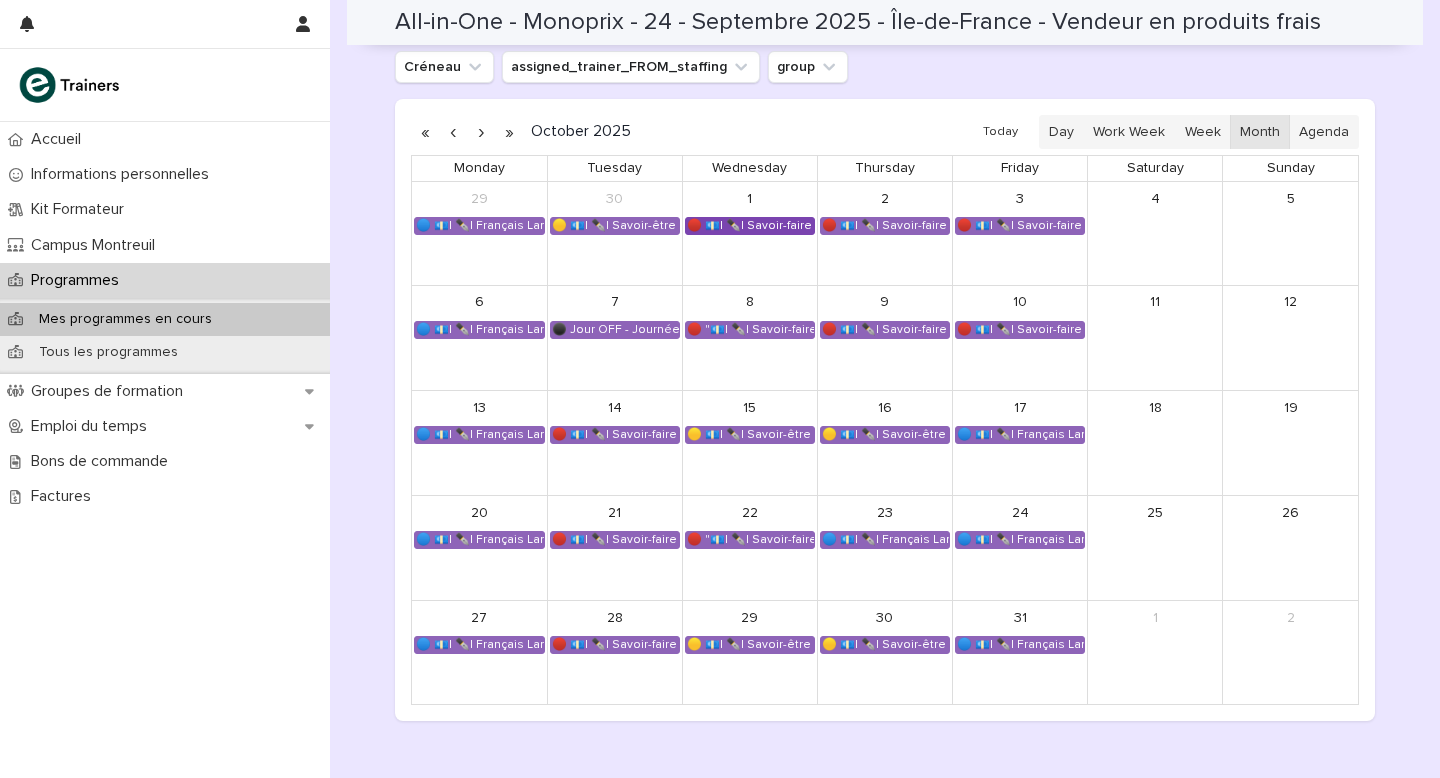 click on "🔴 💶| ✒️| Savoir-faire métier - Valeurs et culture d'entreprise Monoprix" at bounding box center (750, 226) 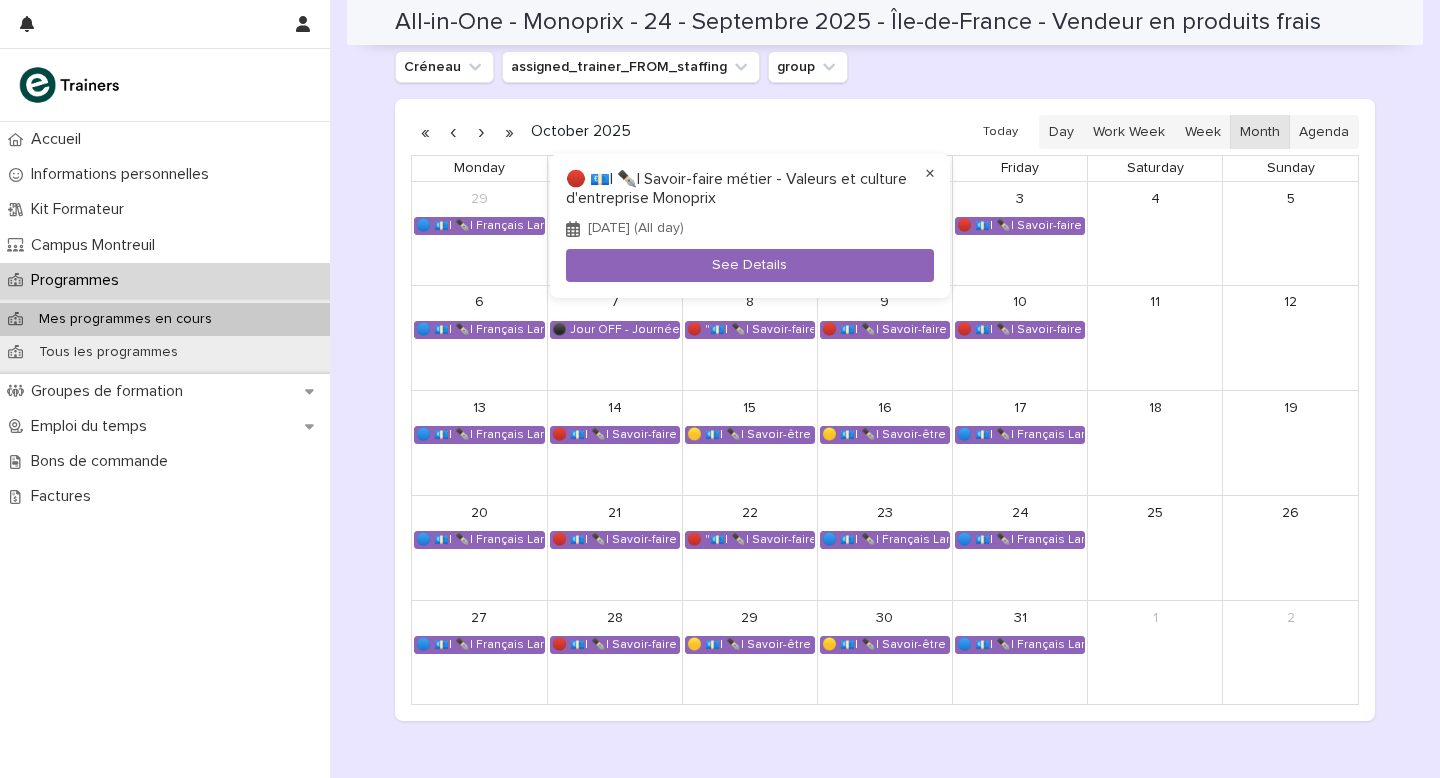 click on "×" at bounding box center (930, 174) 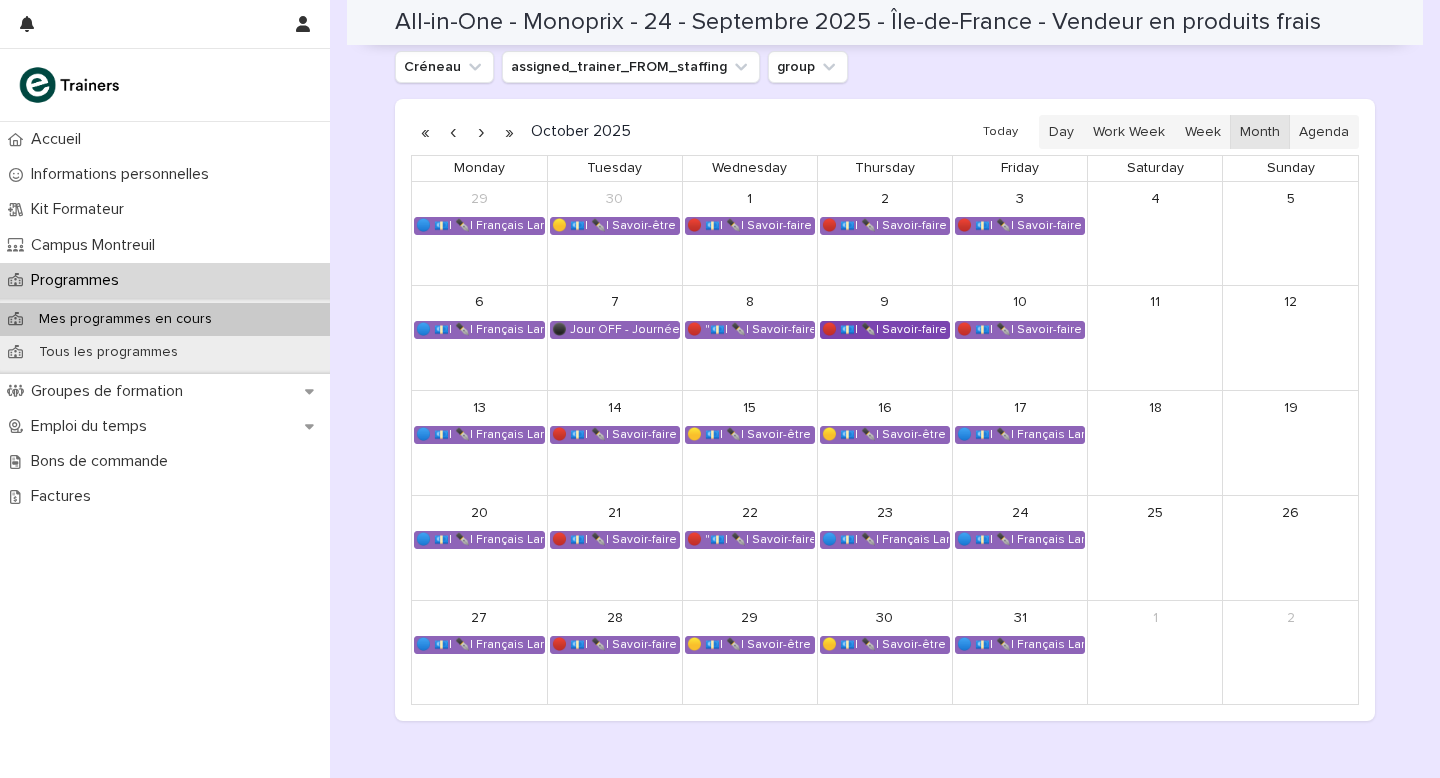 click on "🔴 💶| ✒️| Savoir-faire métier - Présentation marchande des produits" at bounding box center [885, 330] 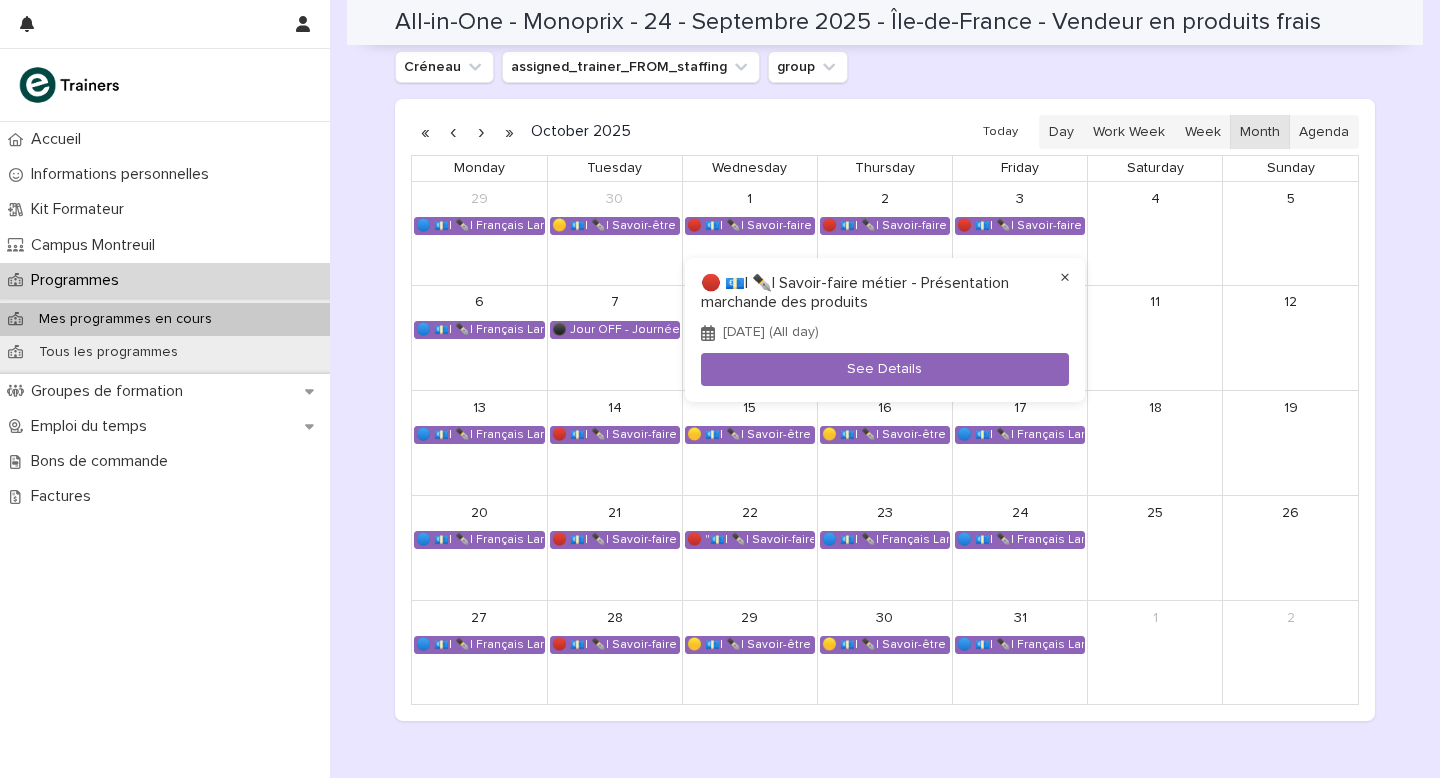 click on "×" at bounding box center (1065, 278) 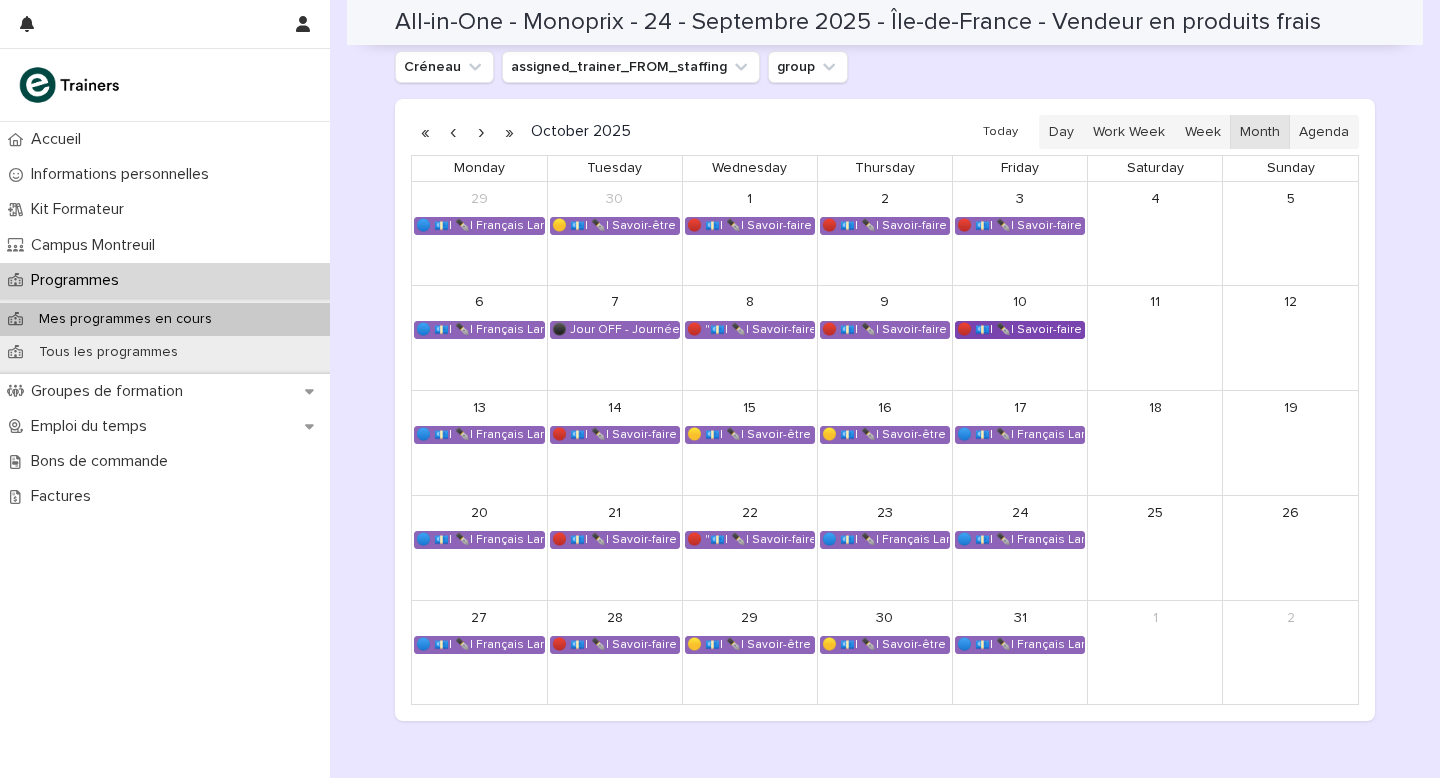 click on "🔴 💶| ✒️| Savoir-faire métier - Présentation marchande des produits" at bounding box center (1020, 330) 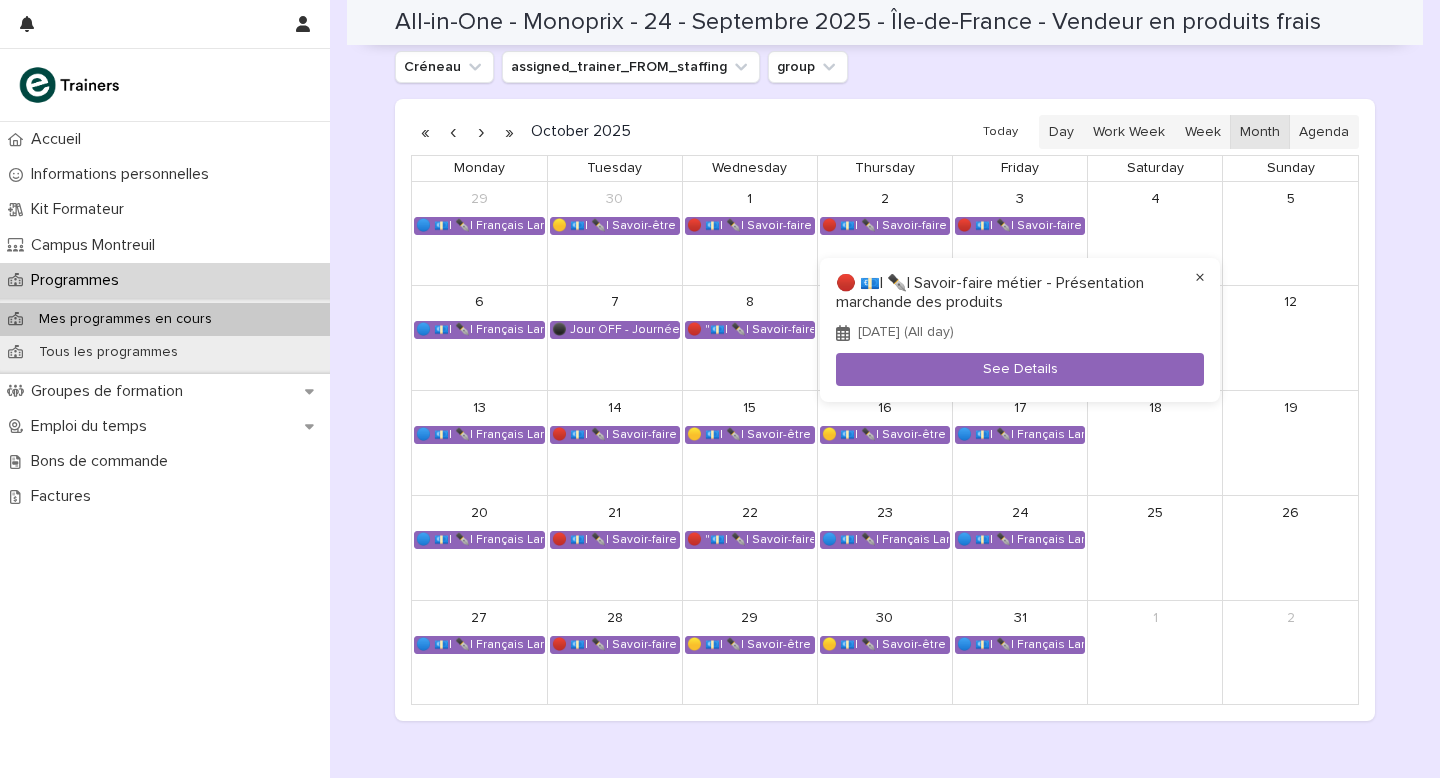 click on "×" at bounding box center (1200, 278) 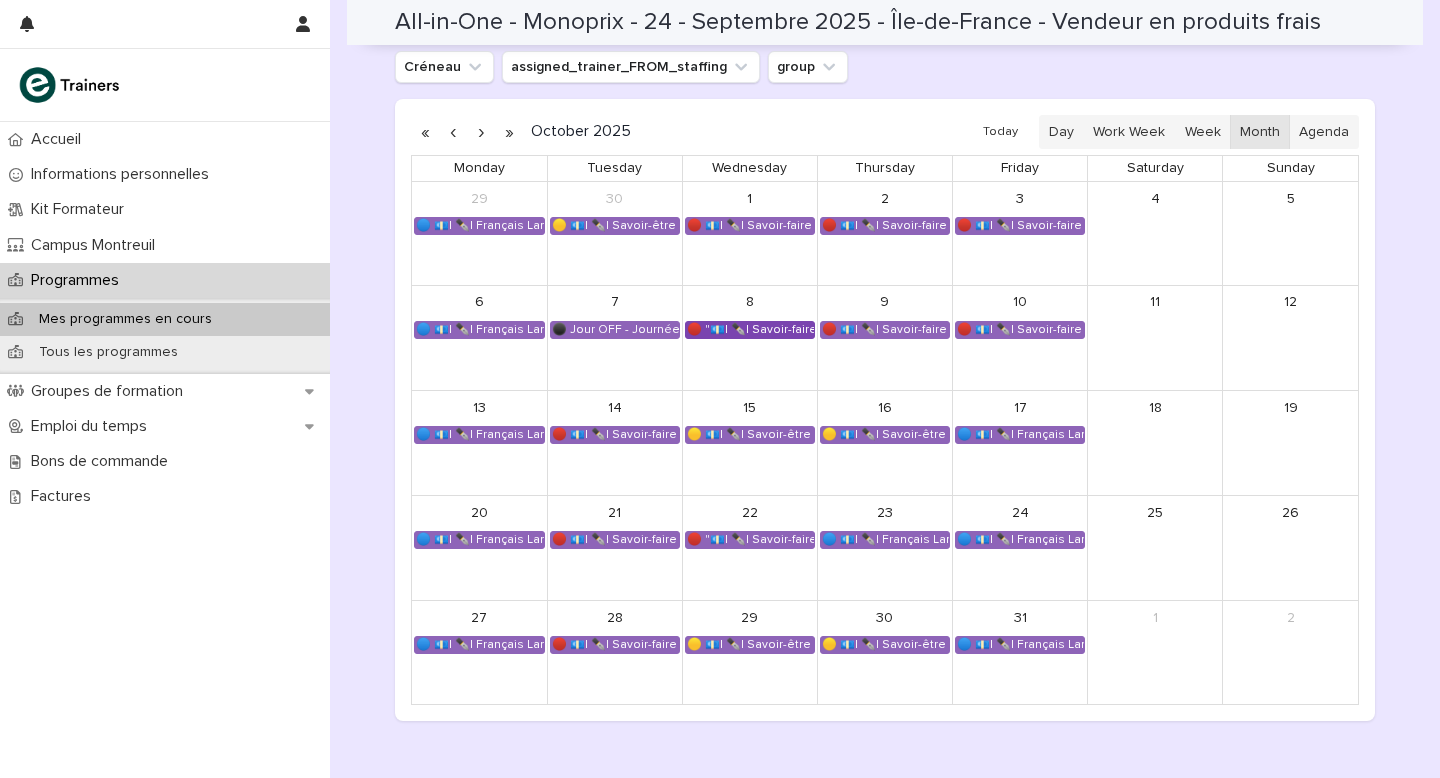 click on "🔴 "💶| ✒️| Savoir-faire métier - Accueil, renseignement, orientation et service au client"" at bounding box center [750, 330] 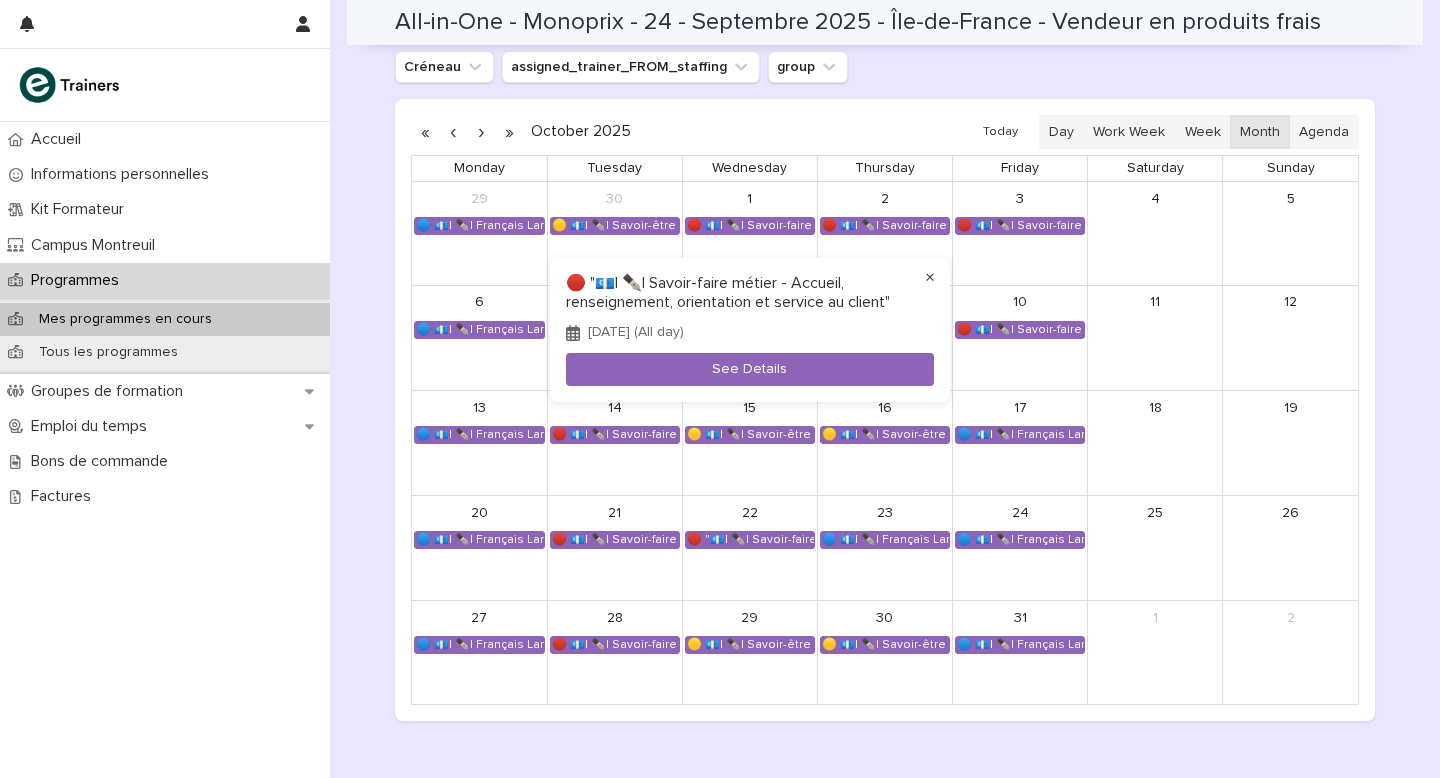 click on "×" at bounding box center [930, 278] 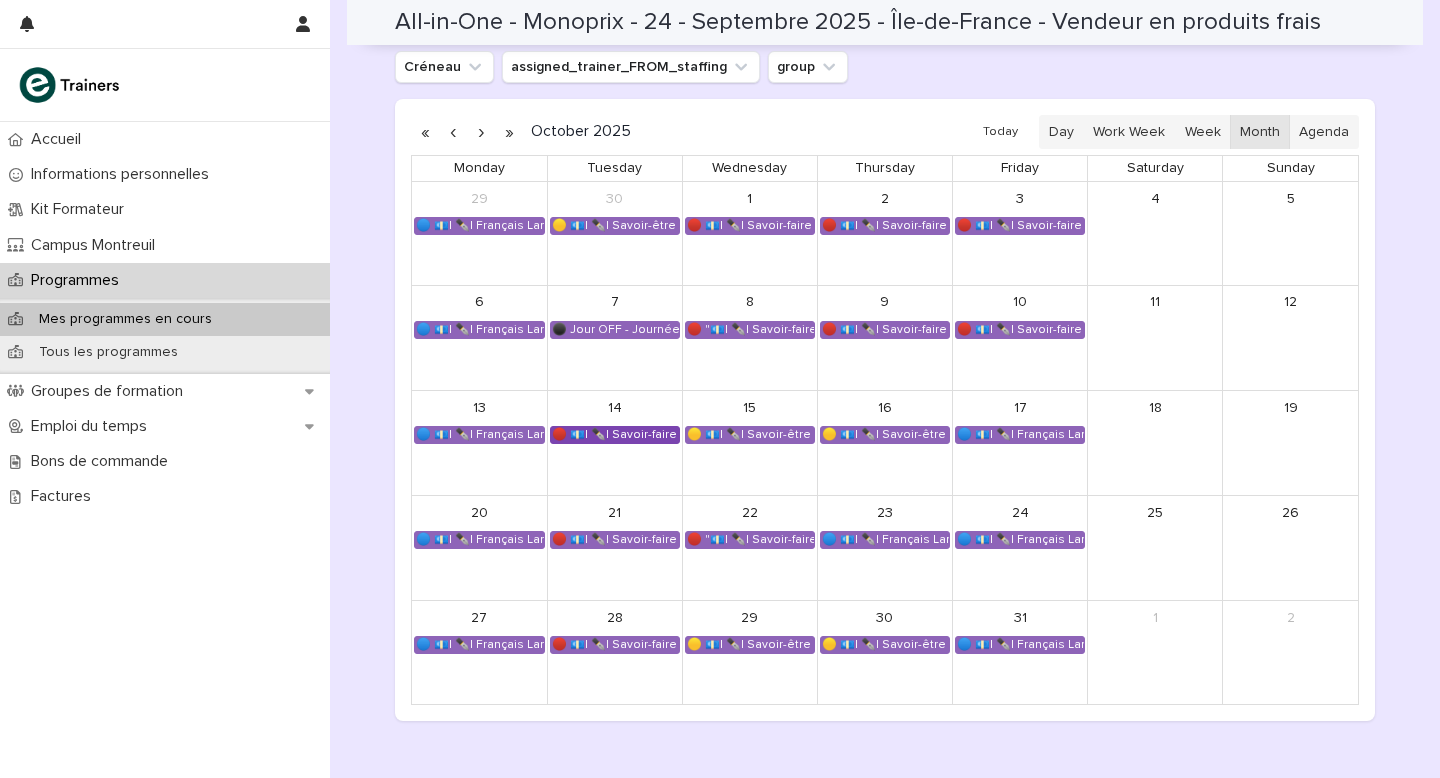 click on "🔴 💶| ✒️| Savoir-faire métier - Contribution à l'amélioration de l'expérience d'achat" at bounding box center [615, 435] 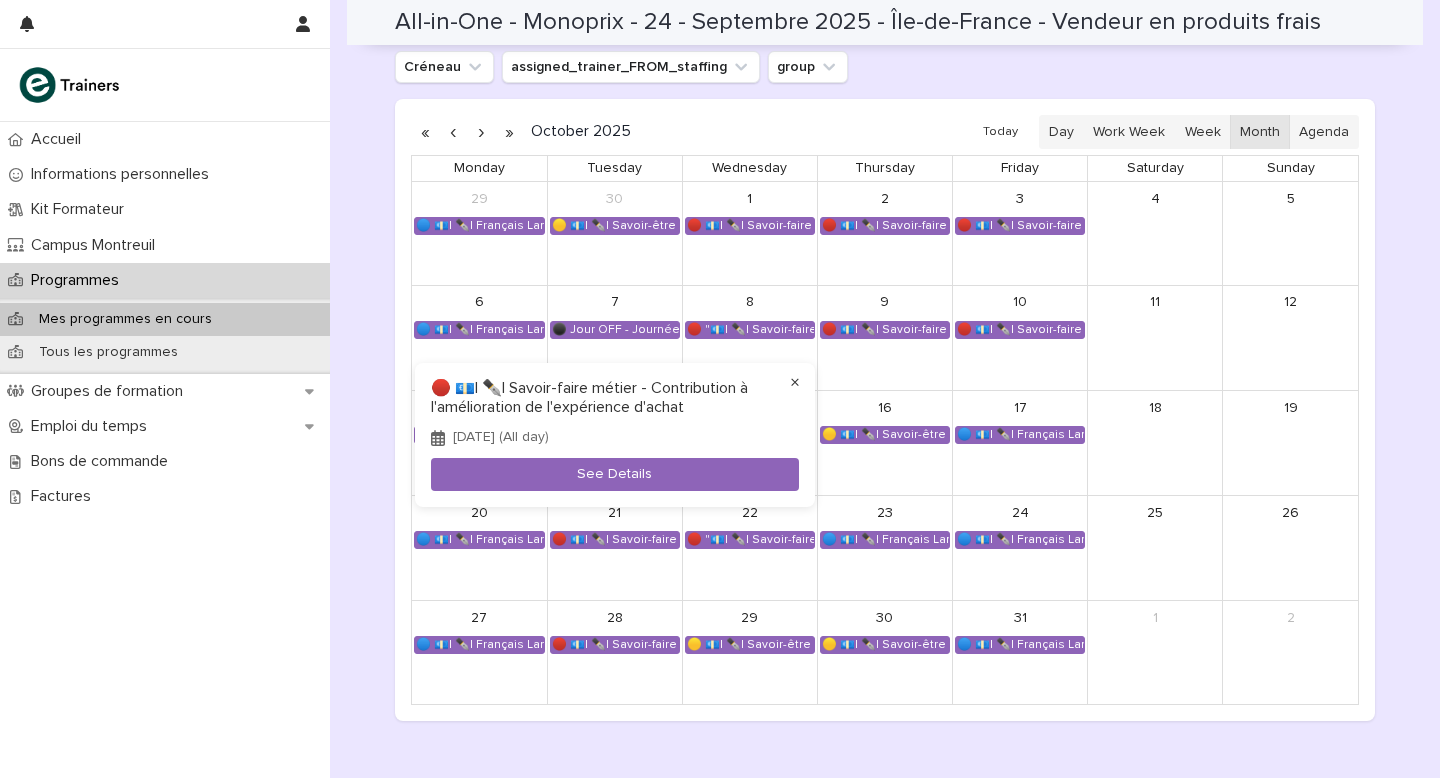 click on "×" at bounding box center [795, 383] 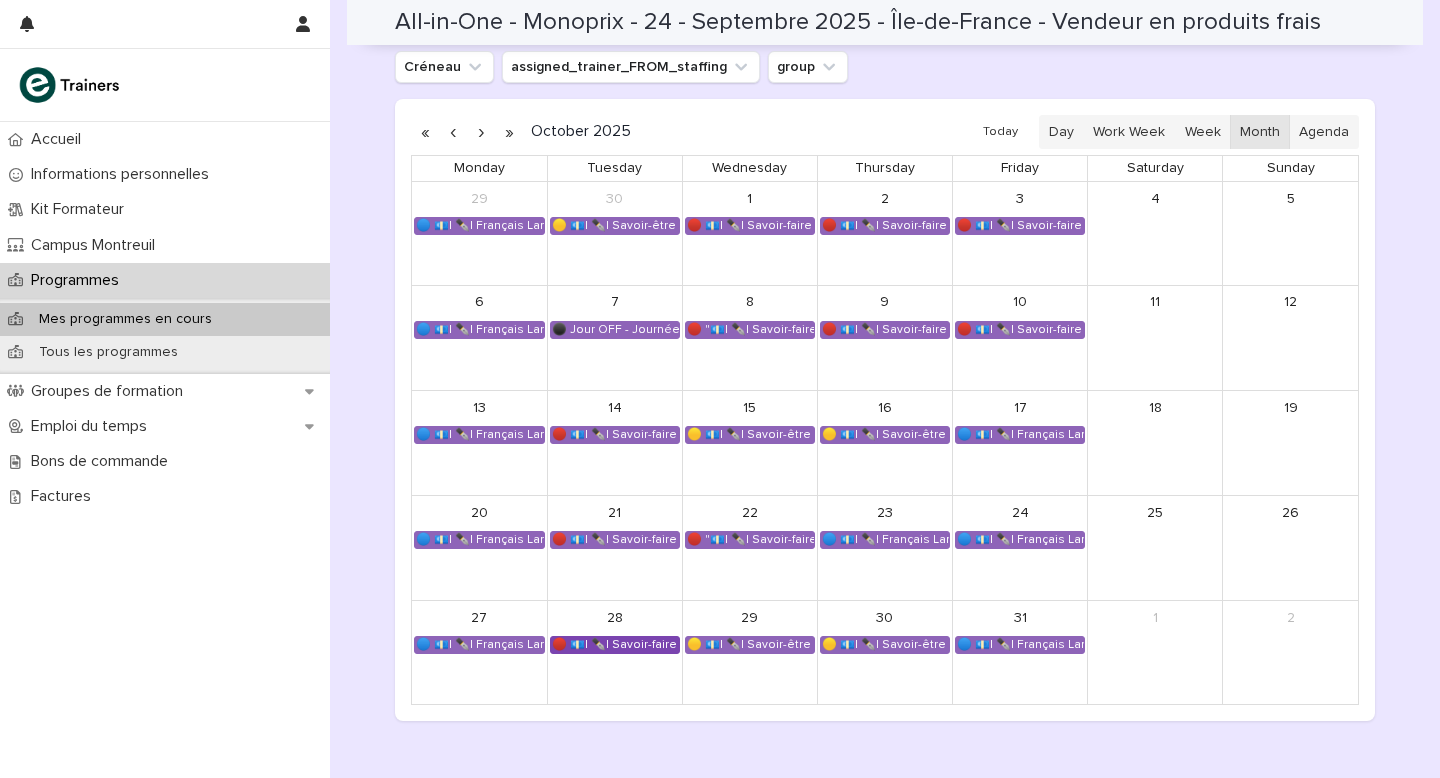 click on "🔴 💶| ✒️| Savoir-faire métier - Tenue d’un poste de caisse" at bounding box center (615, 645) 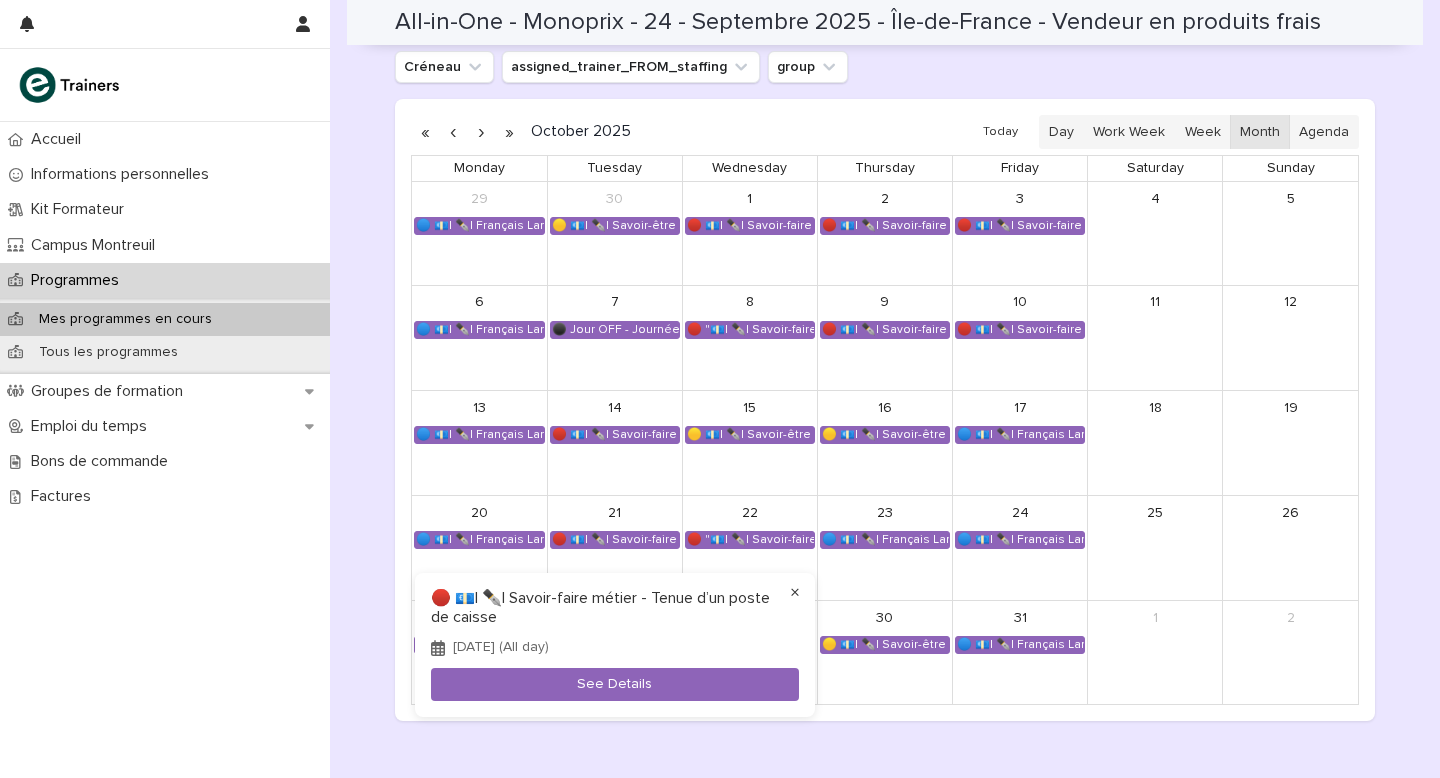 click on "×" at bounding box center (795, 593) 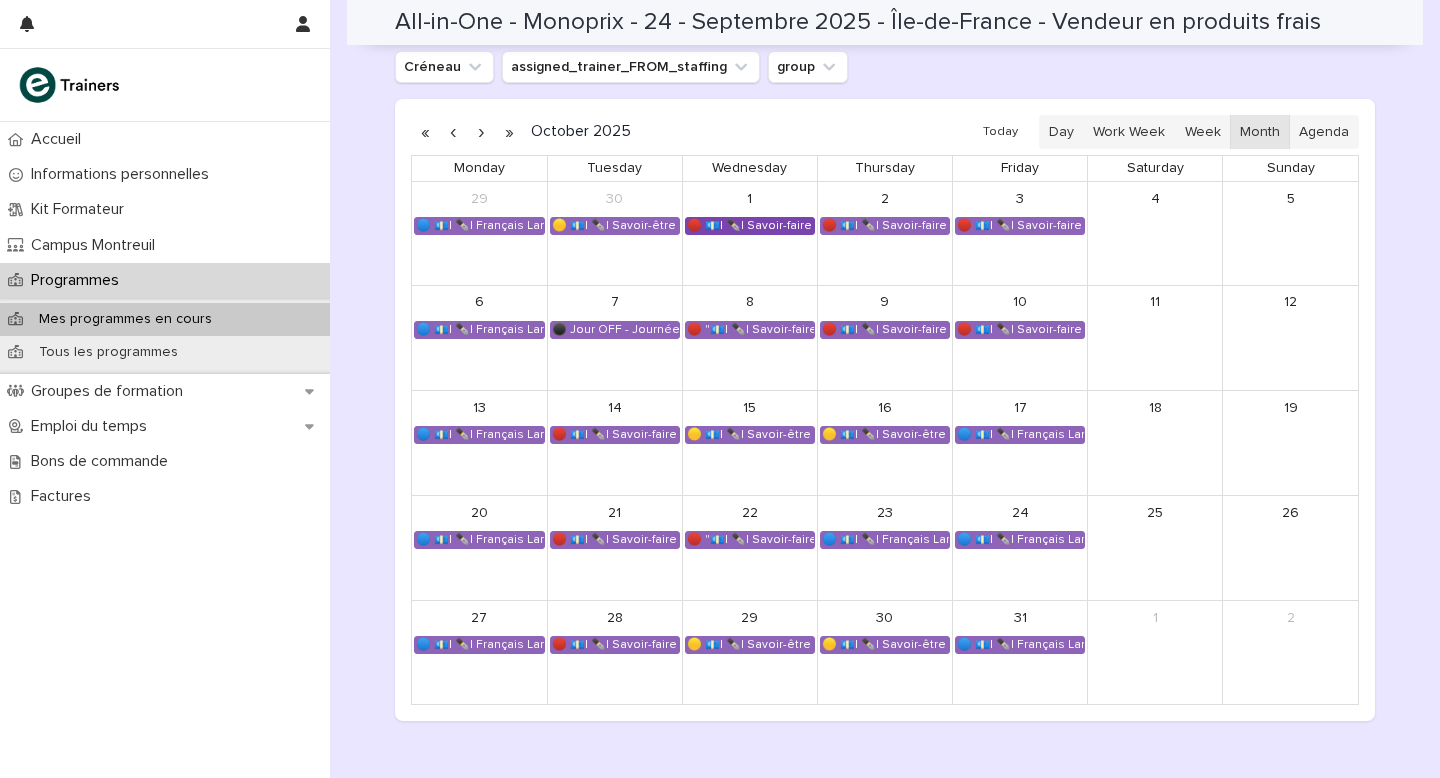 click on "🔴 💶| ✒️| Savoir-faire métier - Valeurs et culture d'entreprise Monoprix" at bounding box center (750, 226) 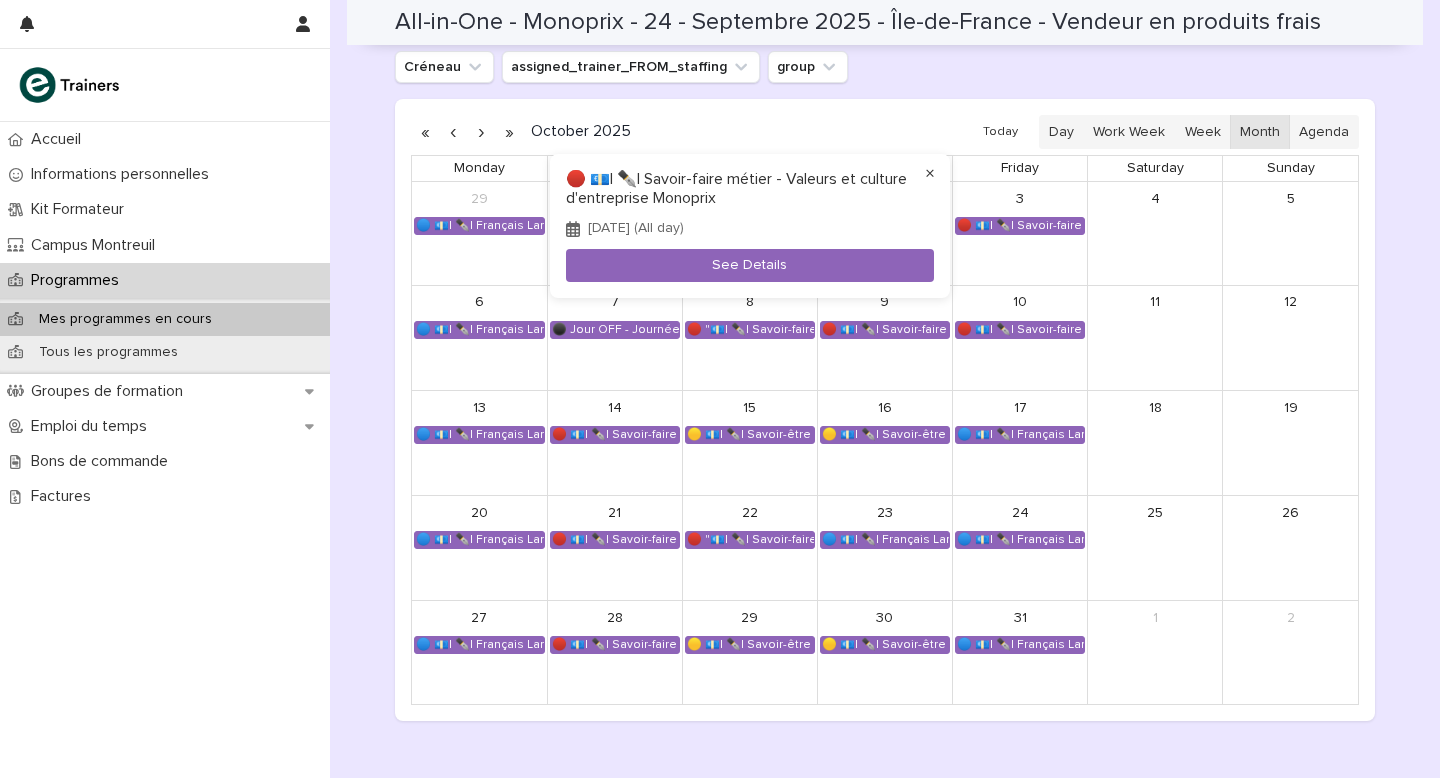 click on "×" at bounding box center (930, 174) 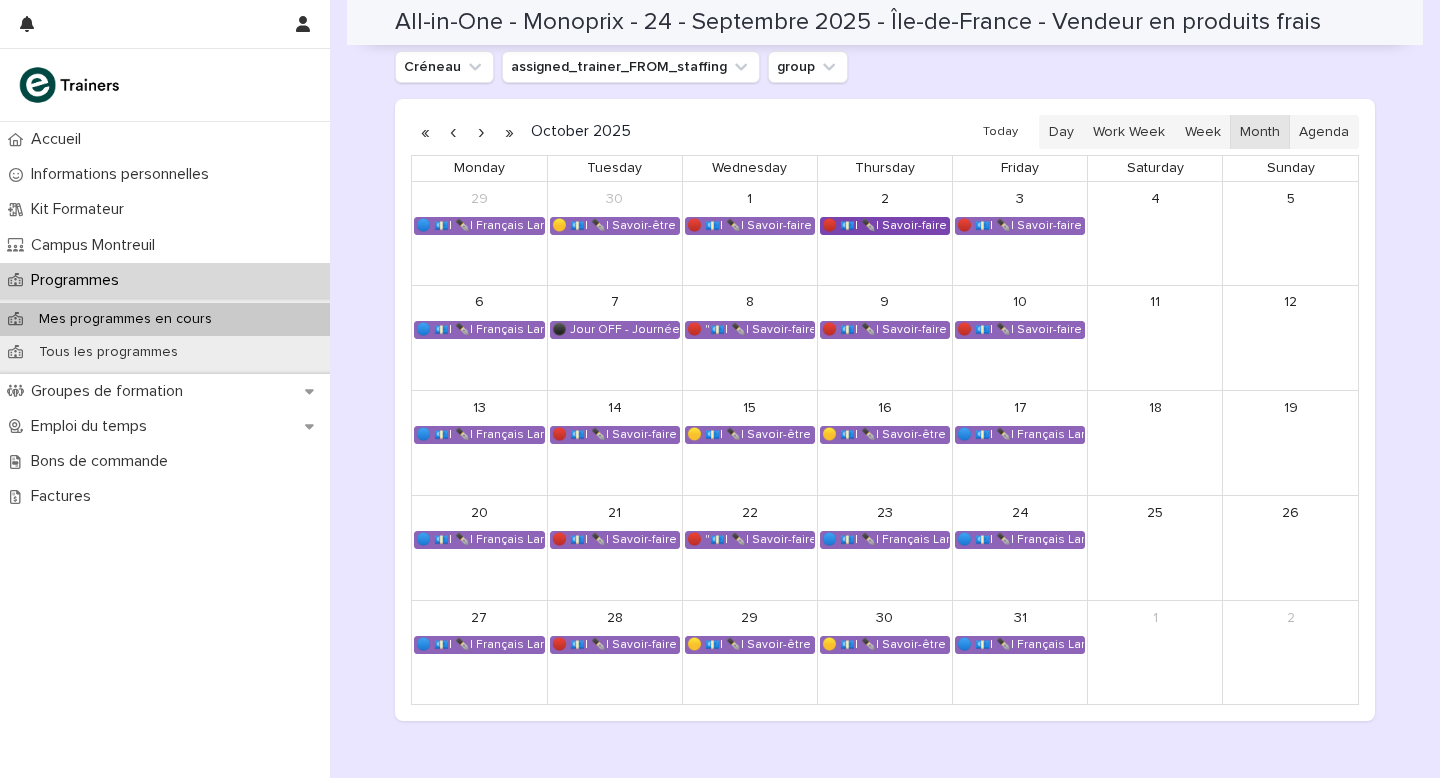 click on "🔴 💶| ✒️| Savoir-faire métier - Traitement des commandes de produits de clients" at bounding box center (885, 226) 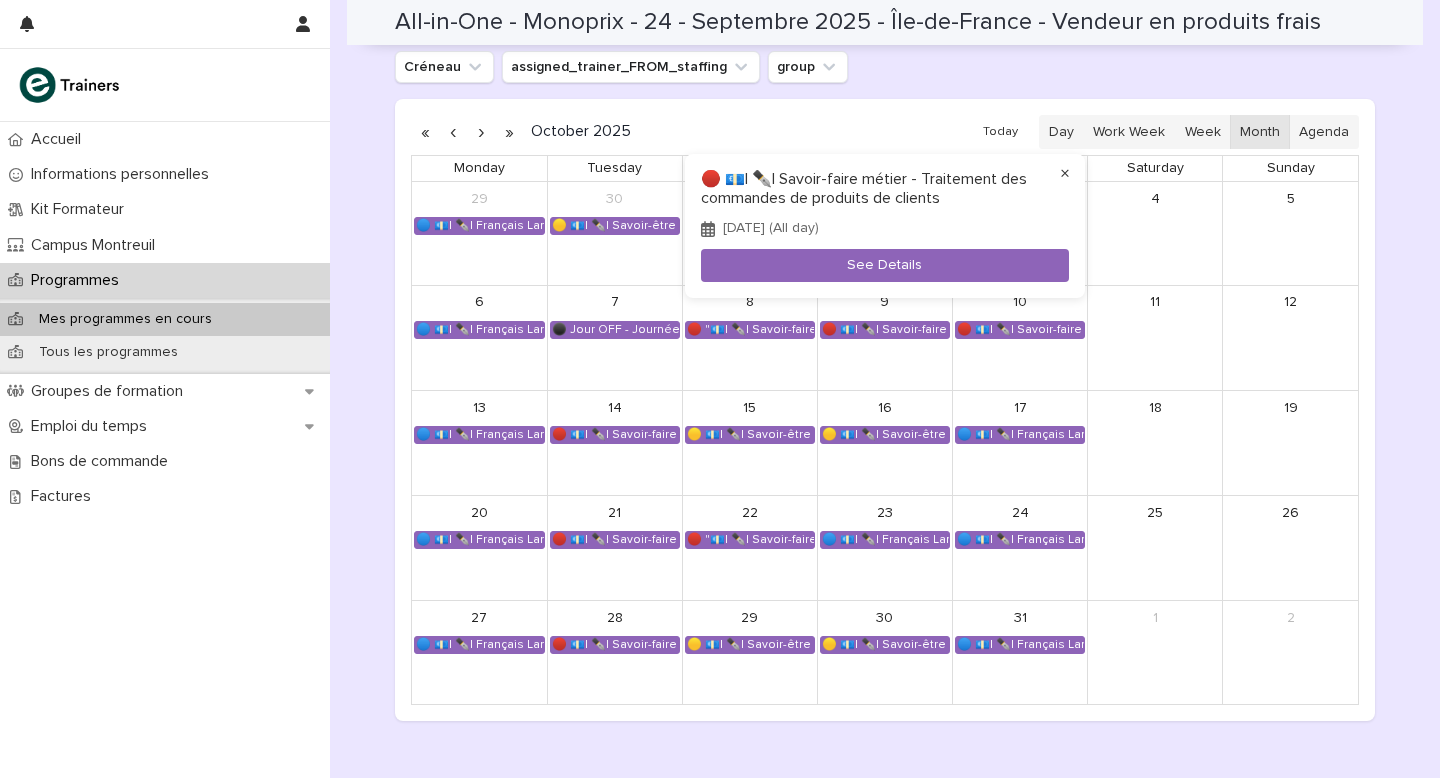 click on "×" at bounding box center (1065, 174) 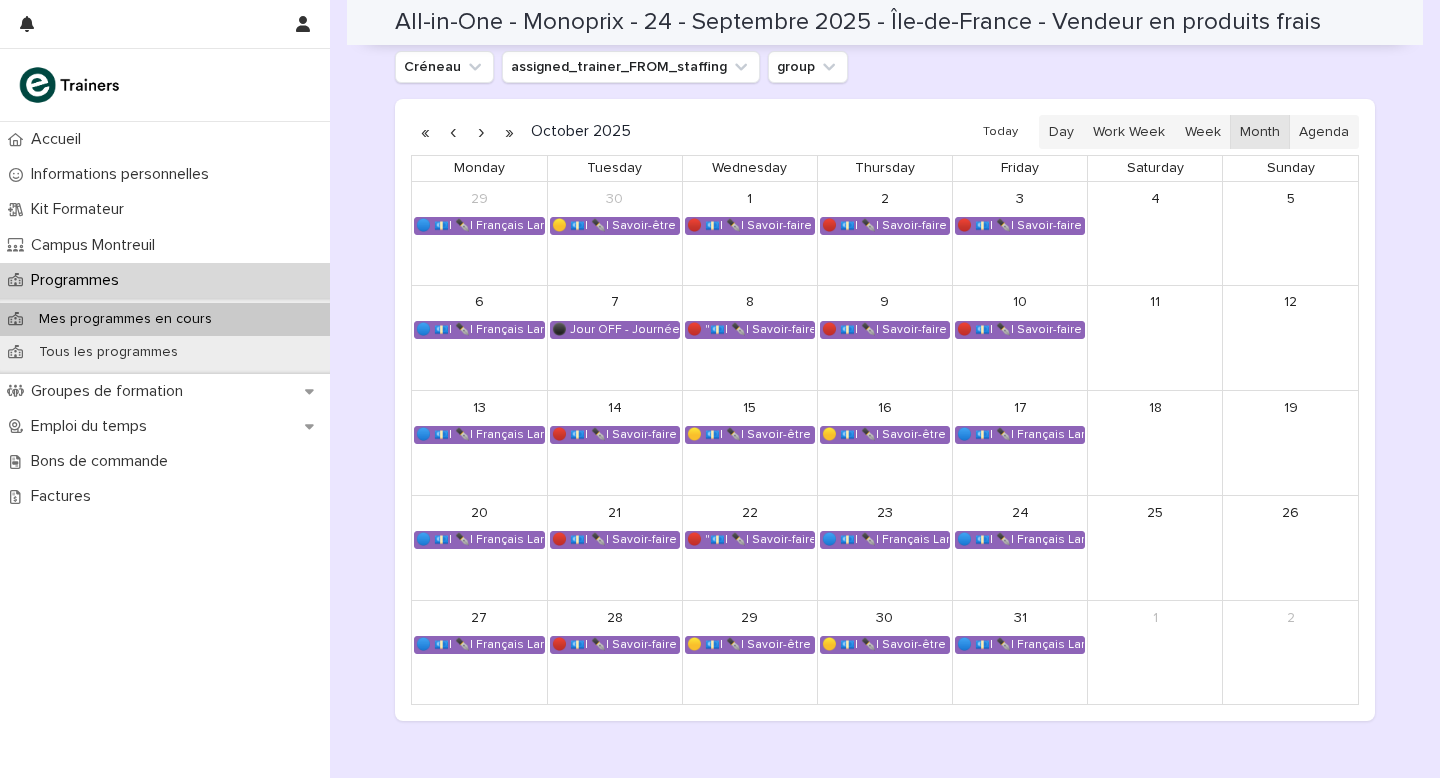 click at bounding box center [481, 132] 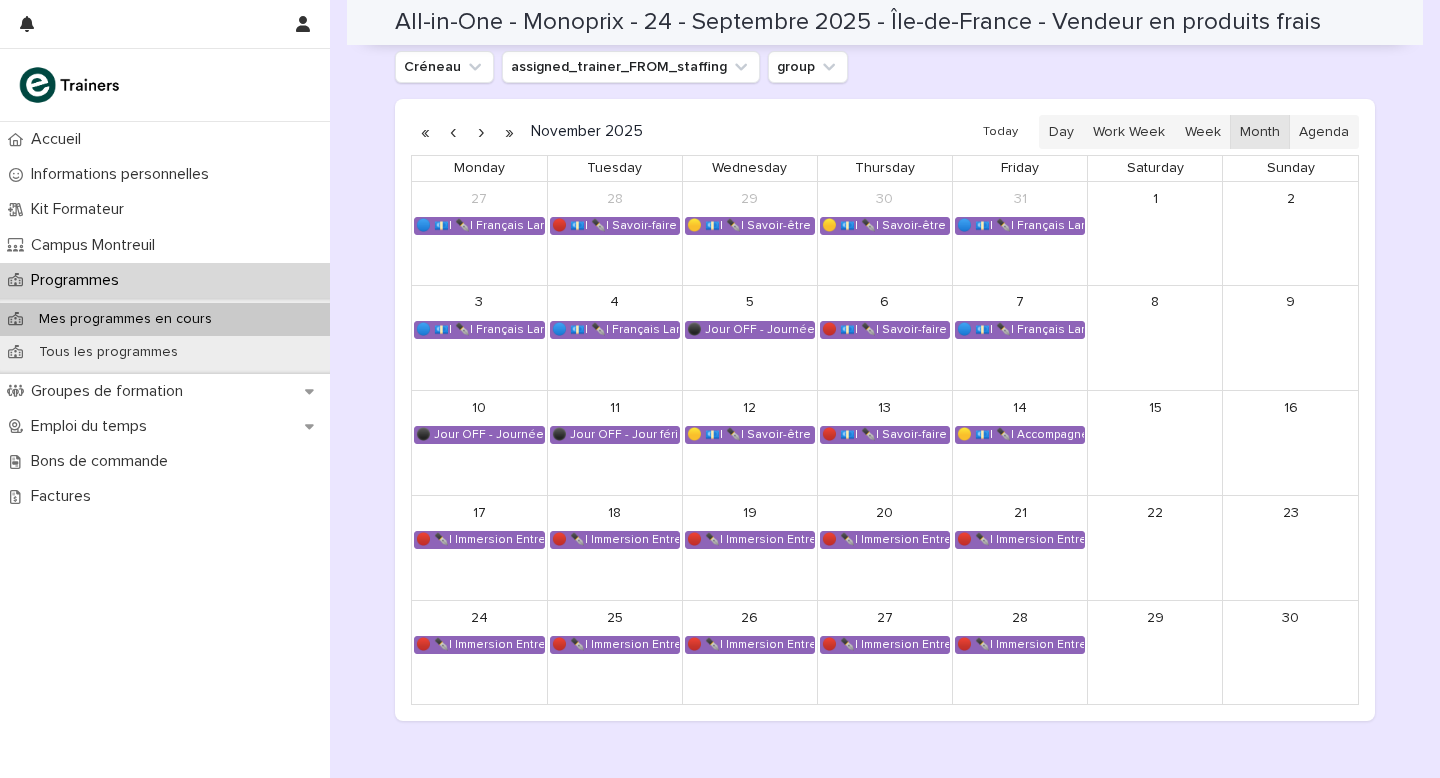 click at bounding box center [481, 132] 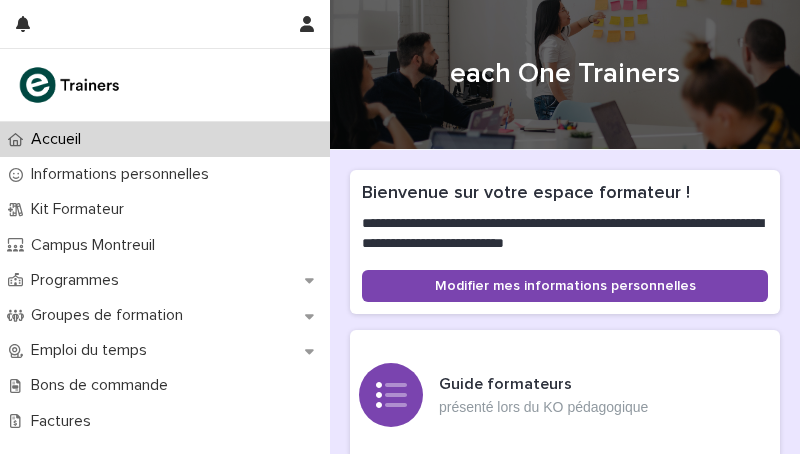 scroll, scrollTop: 0, scrollLeft: 0, axis: both 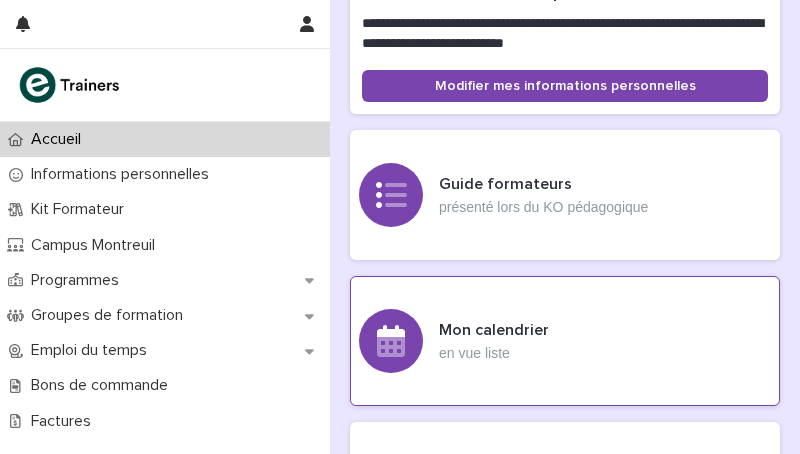 click on "Mon calendrier en vue liste" at bounding box center [565, 341] 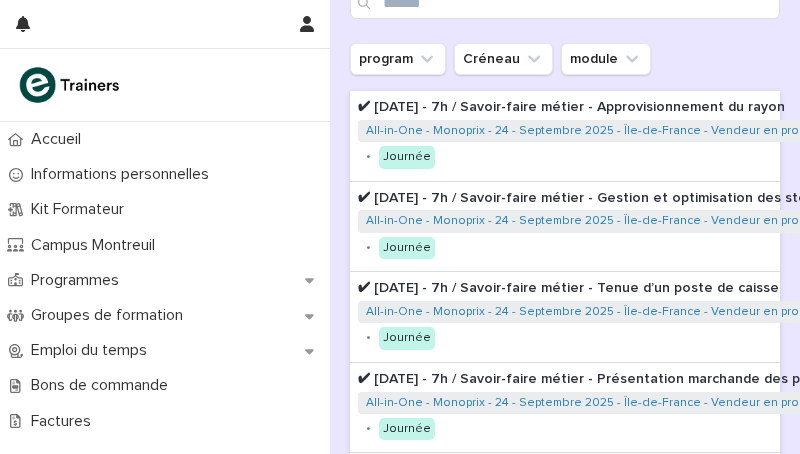 scroll, scrollTop: 195, scrollLeft: 0, axis: vertical 